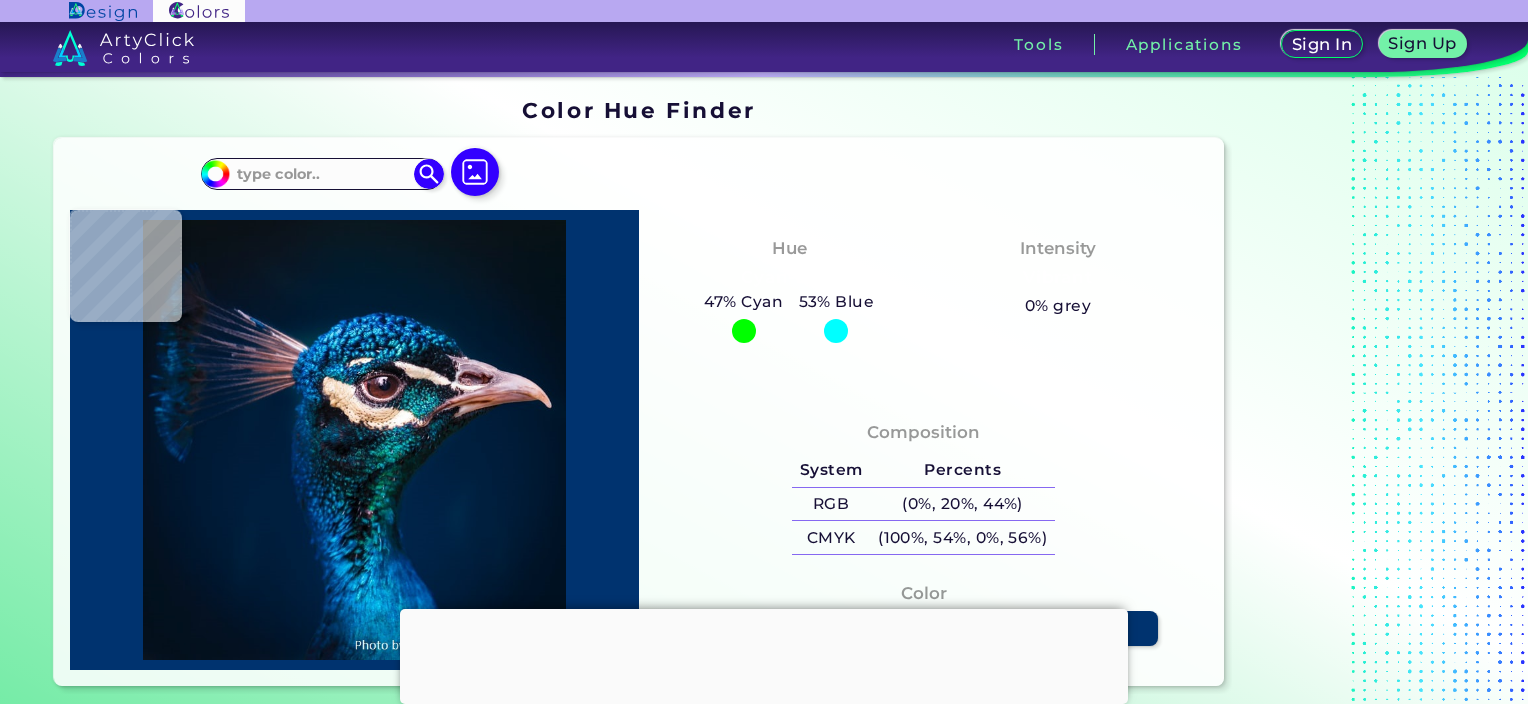 scroll, scrollTop: 0, scrollLeft: 0, axis: both 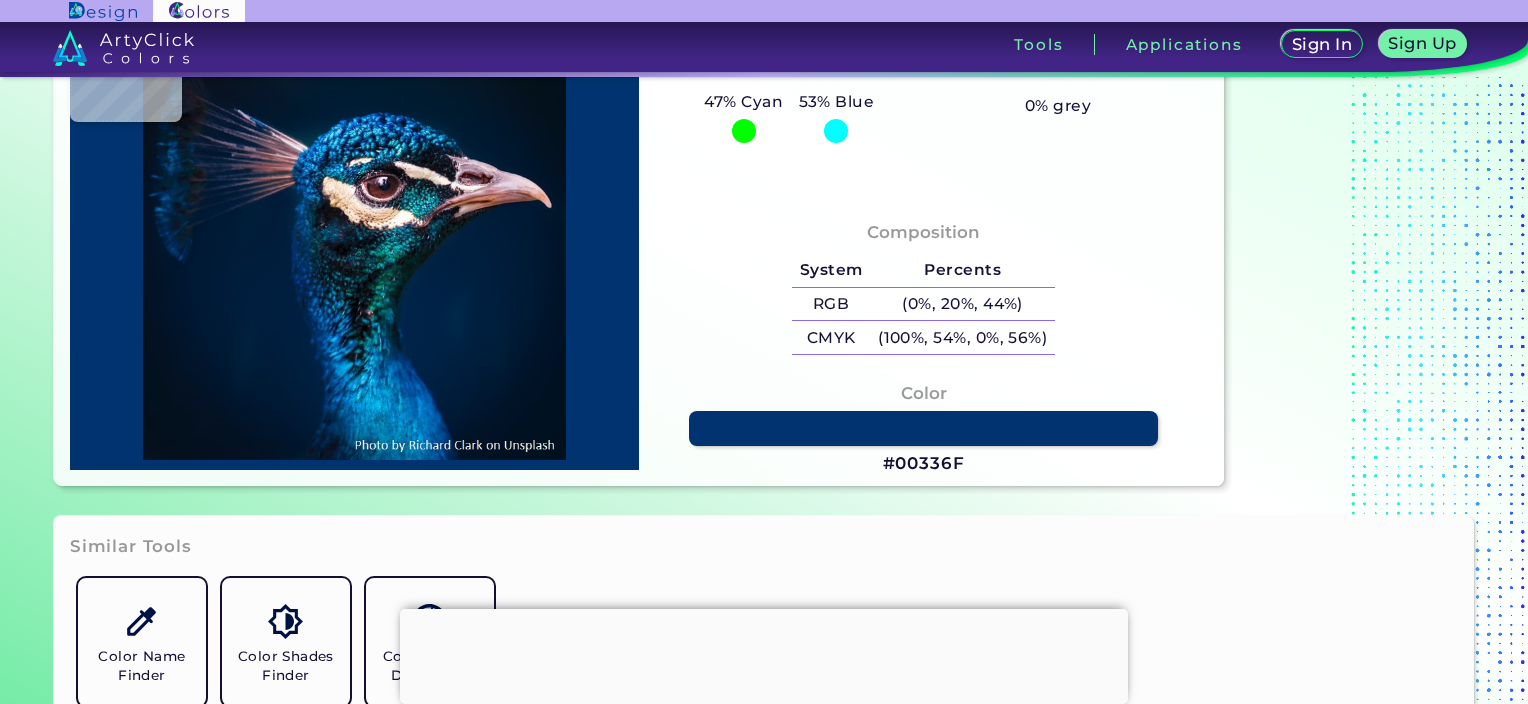 click on "Sign In
Sign Up
My Profile
My Details
Color Palettes
Sign Out
Tools
Applications
▽ △" at bounding box center [764, 412] 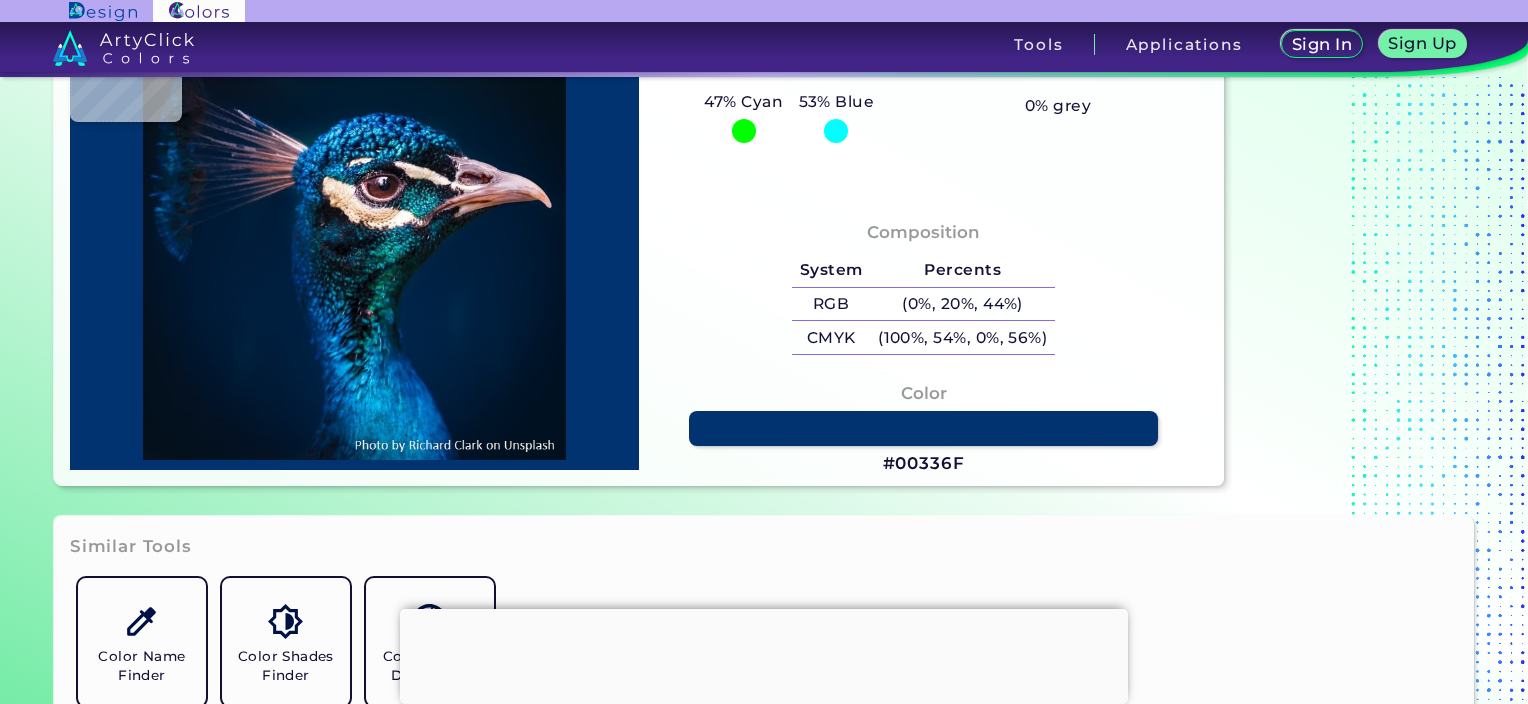 type on "#000000" 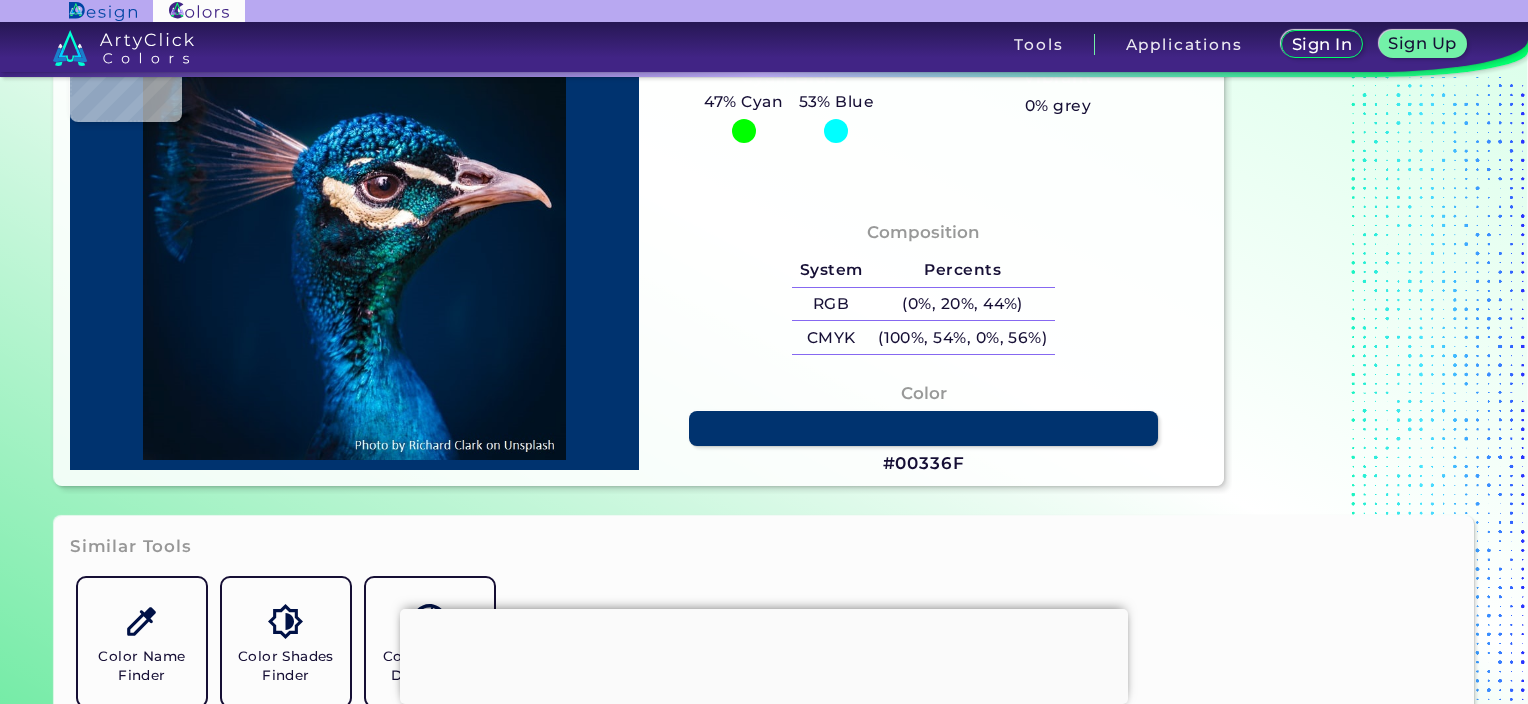 type on "#000000" 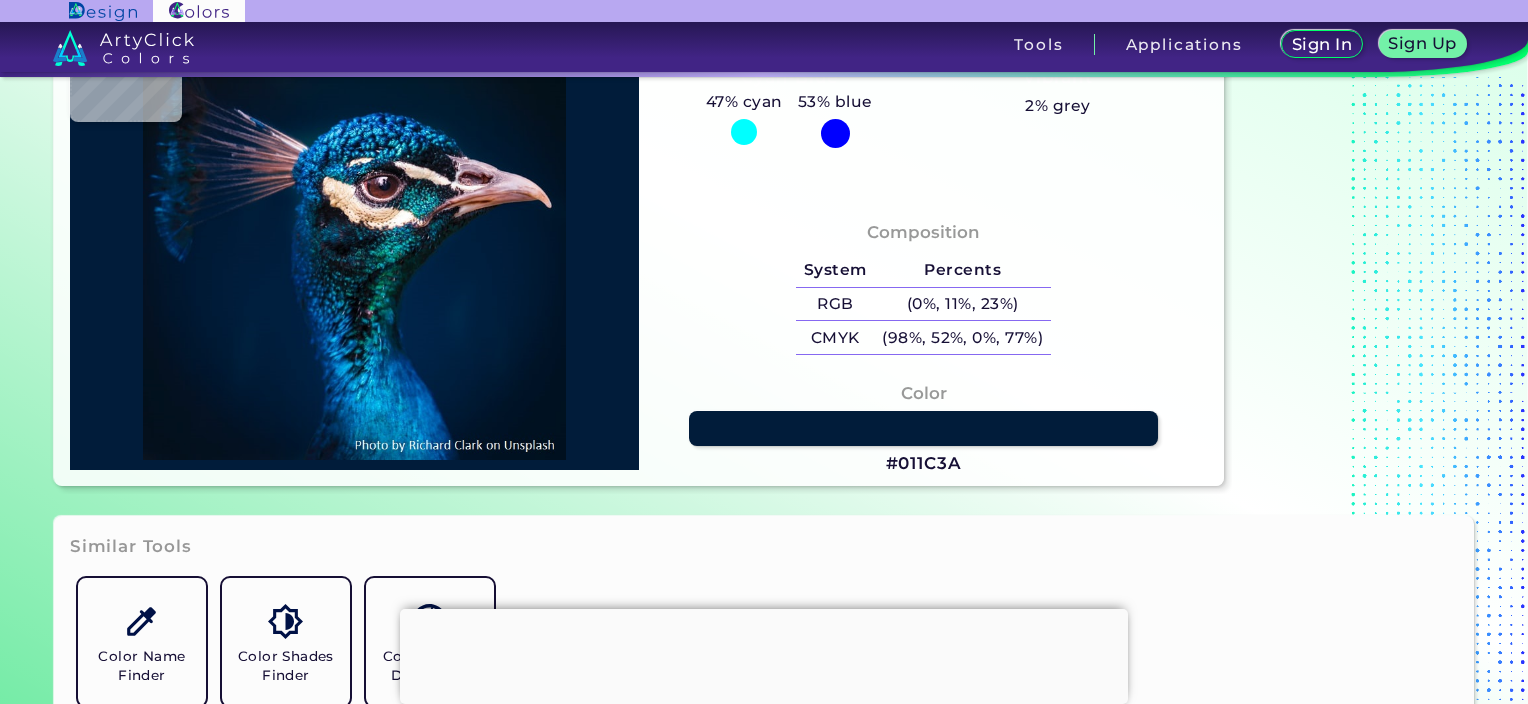 type on "#001d3b" 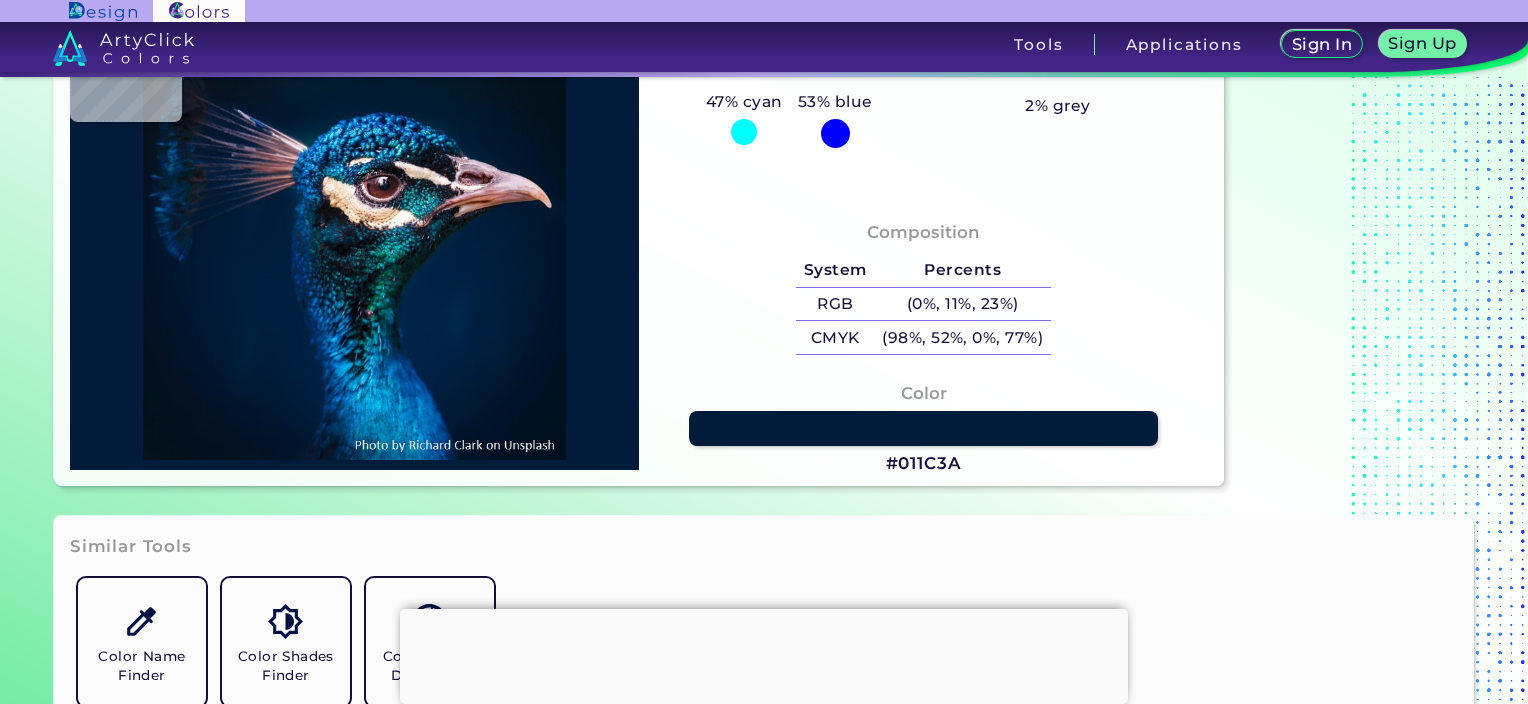 type on "#001D3B" 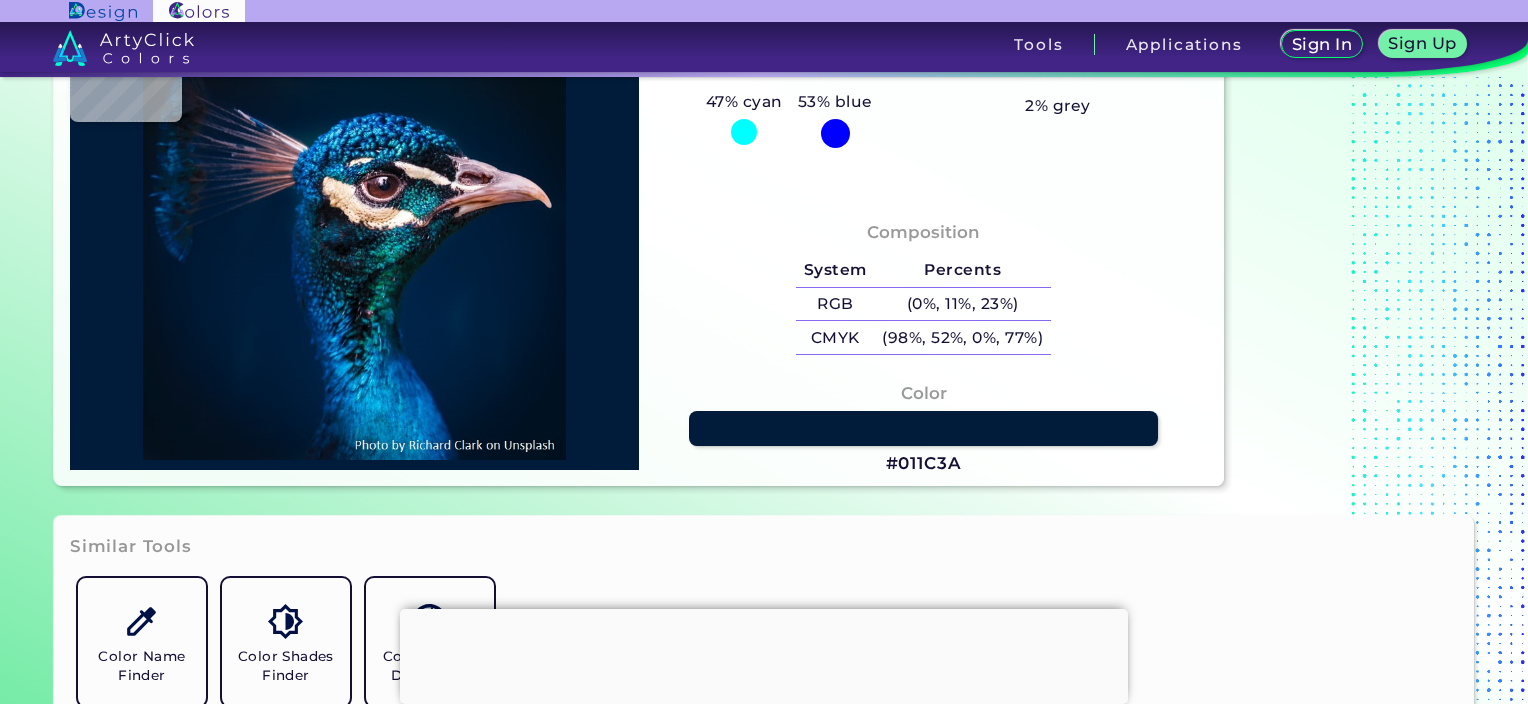 type on "#011D35" 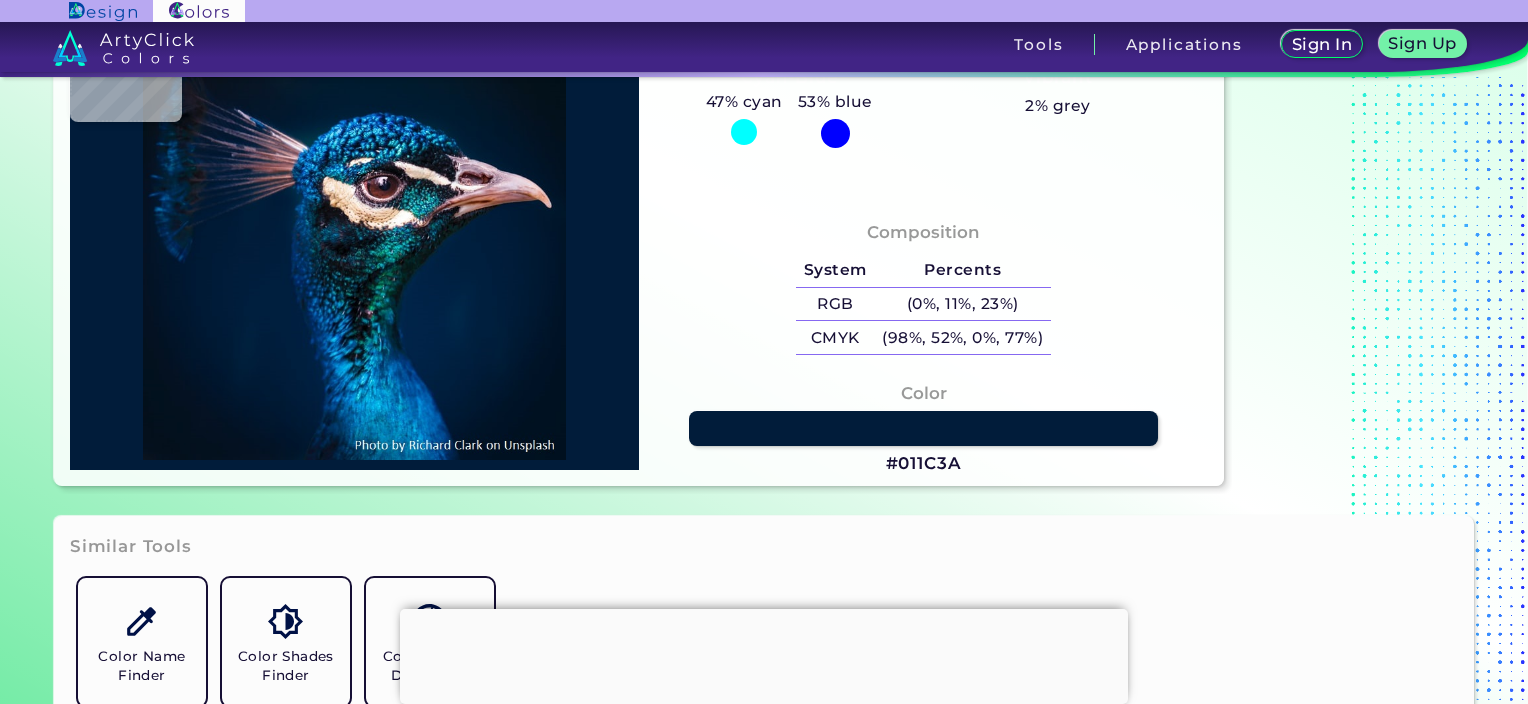 type on "#021b2f" 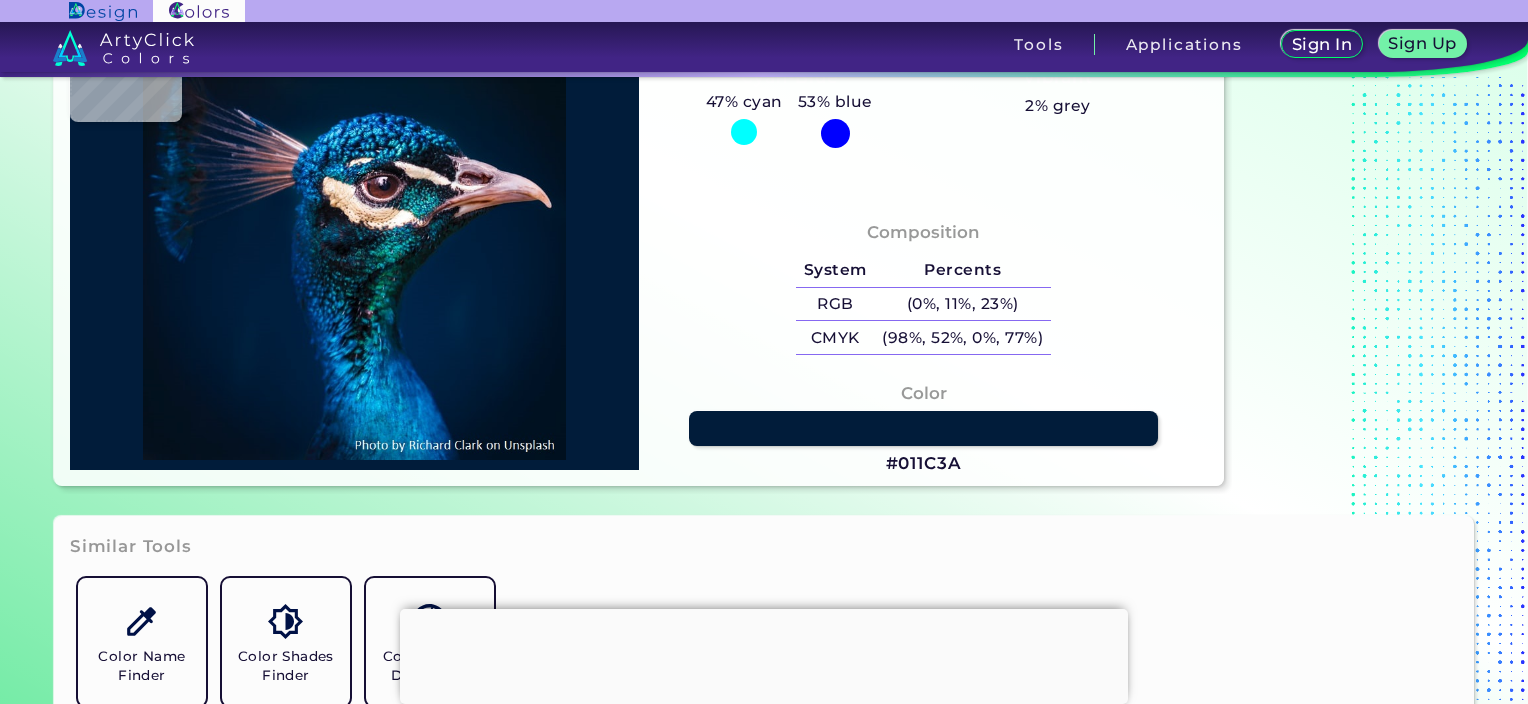 type on "#021B2F" 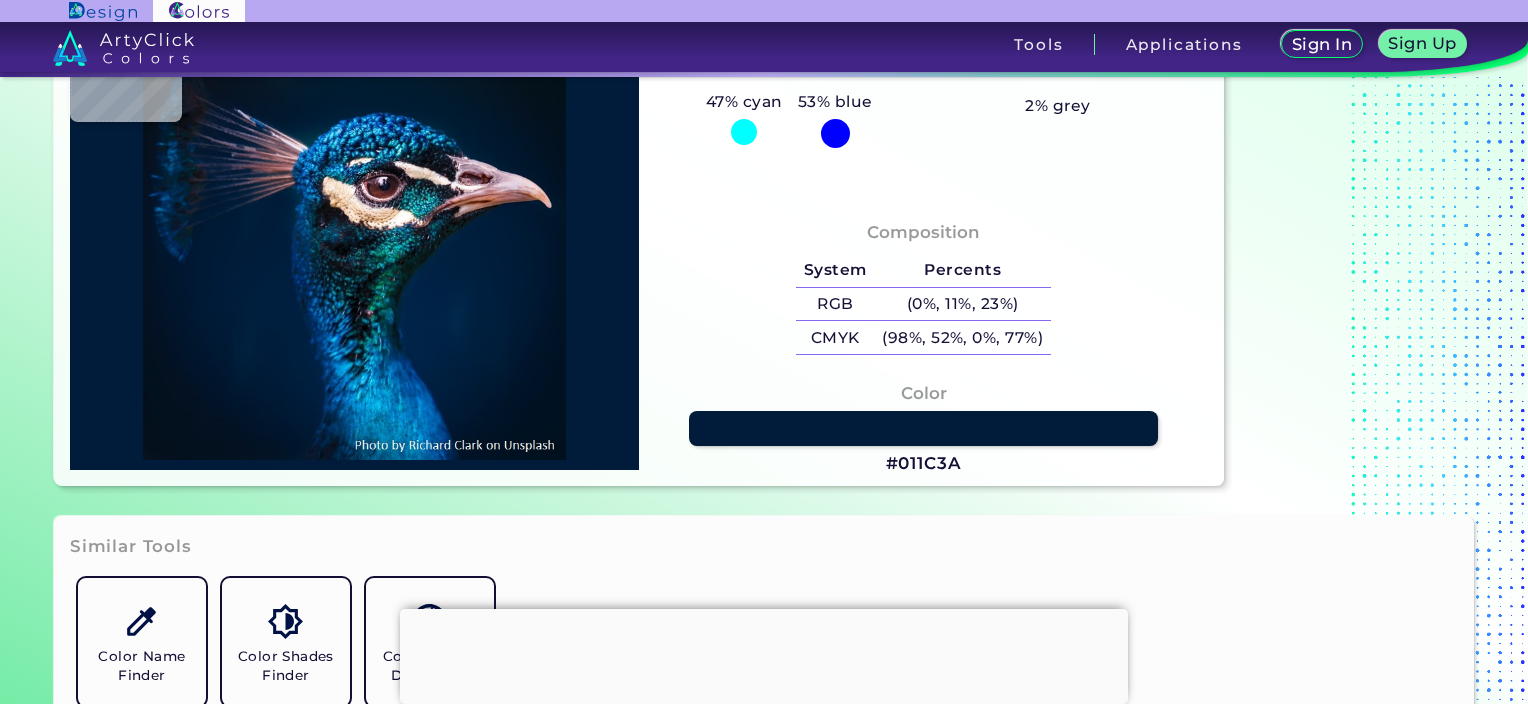 type on "#061928" 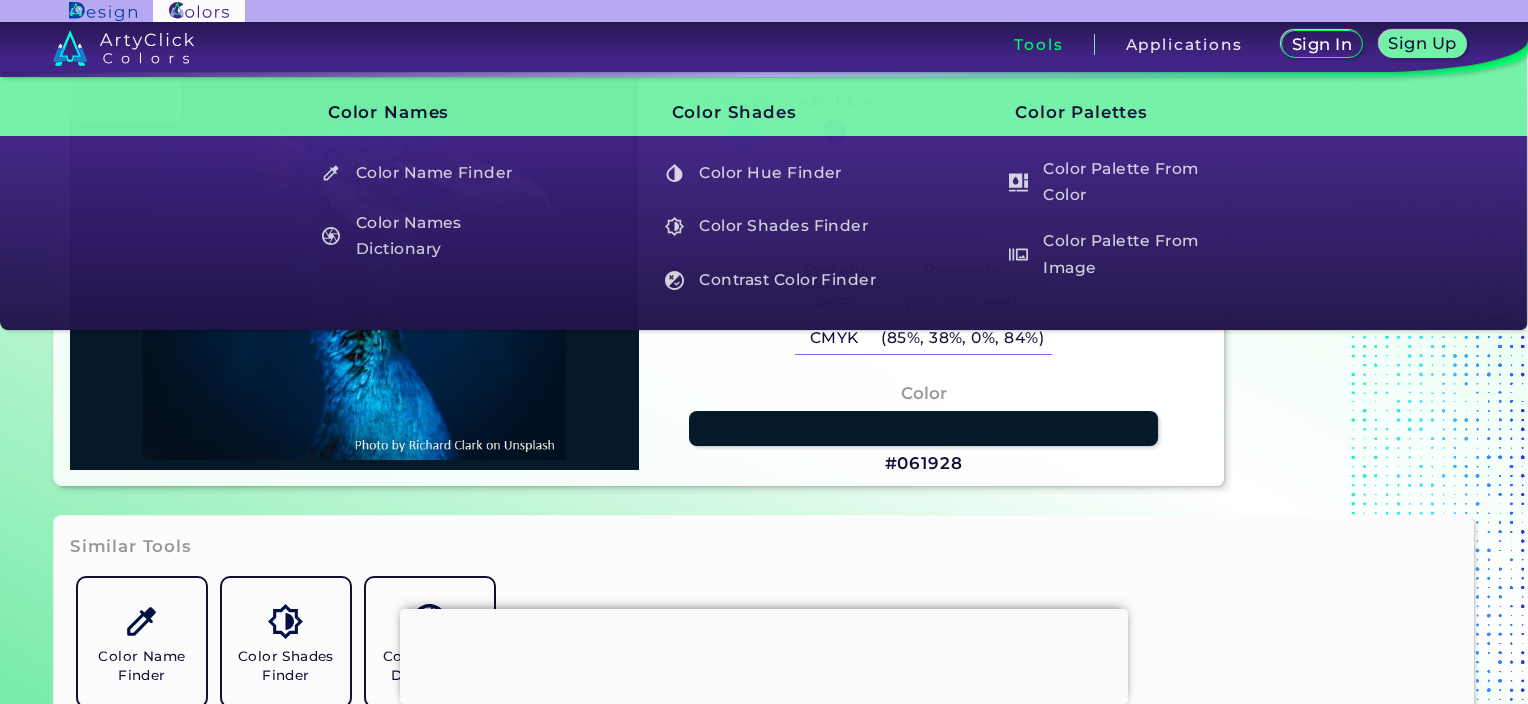 type on "#001e3a" 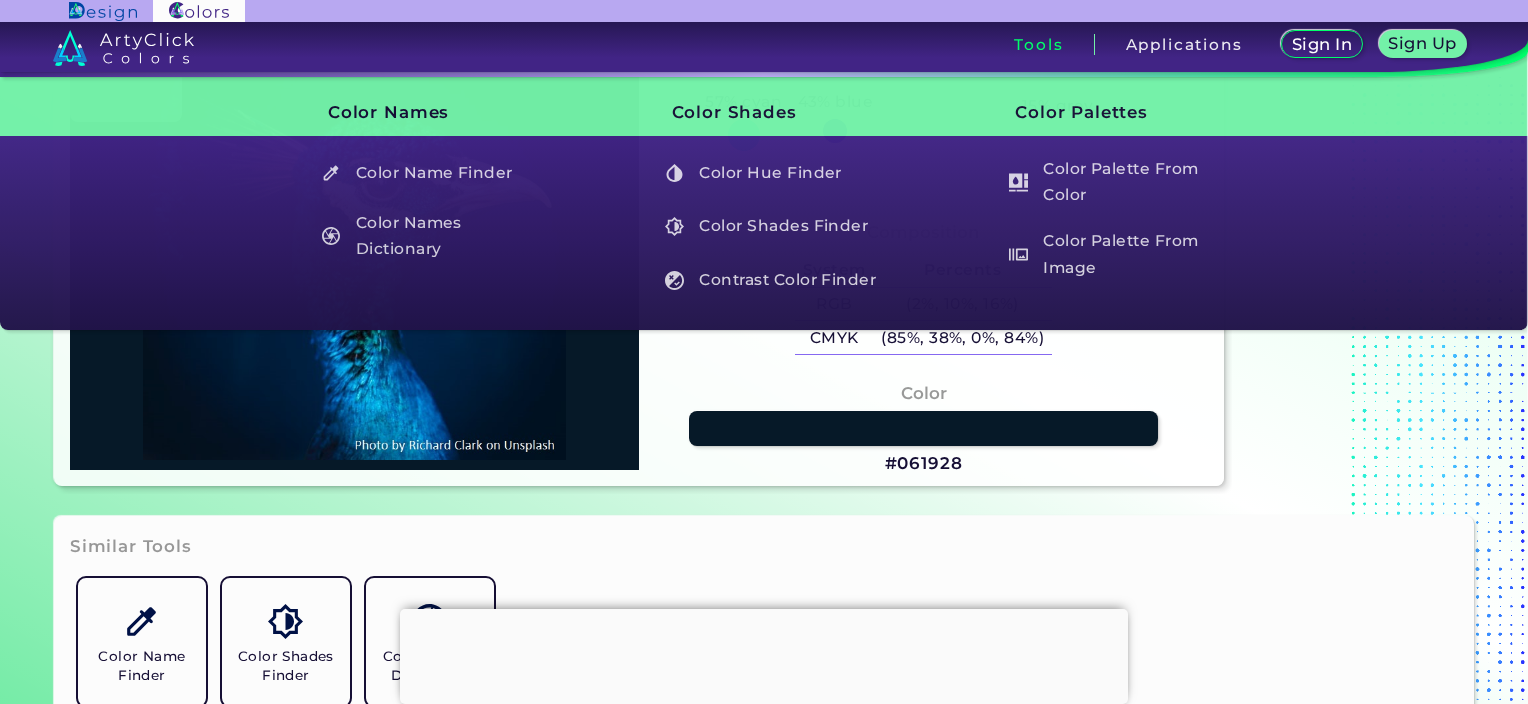 type on "#001E3A" 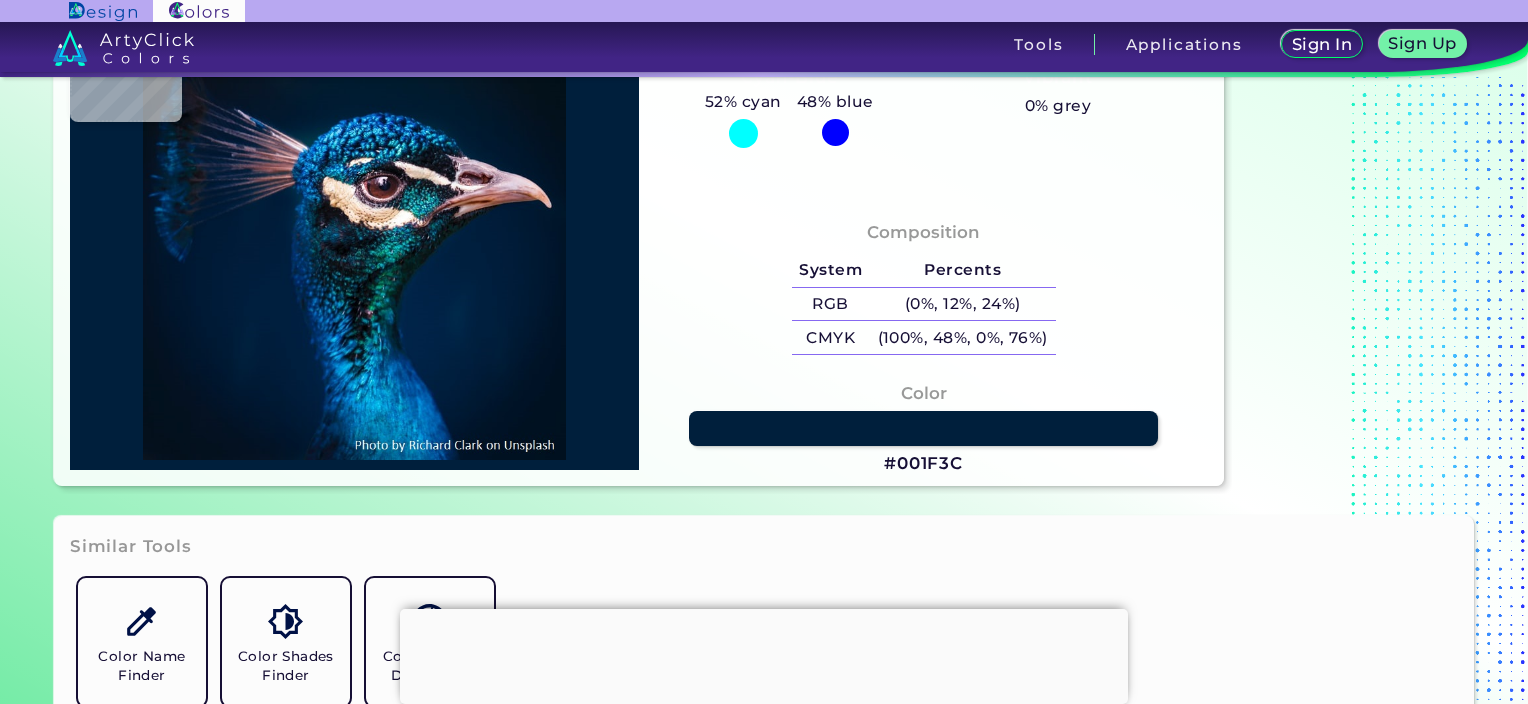 type on "#001f3d" 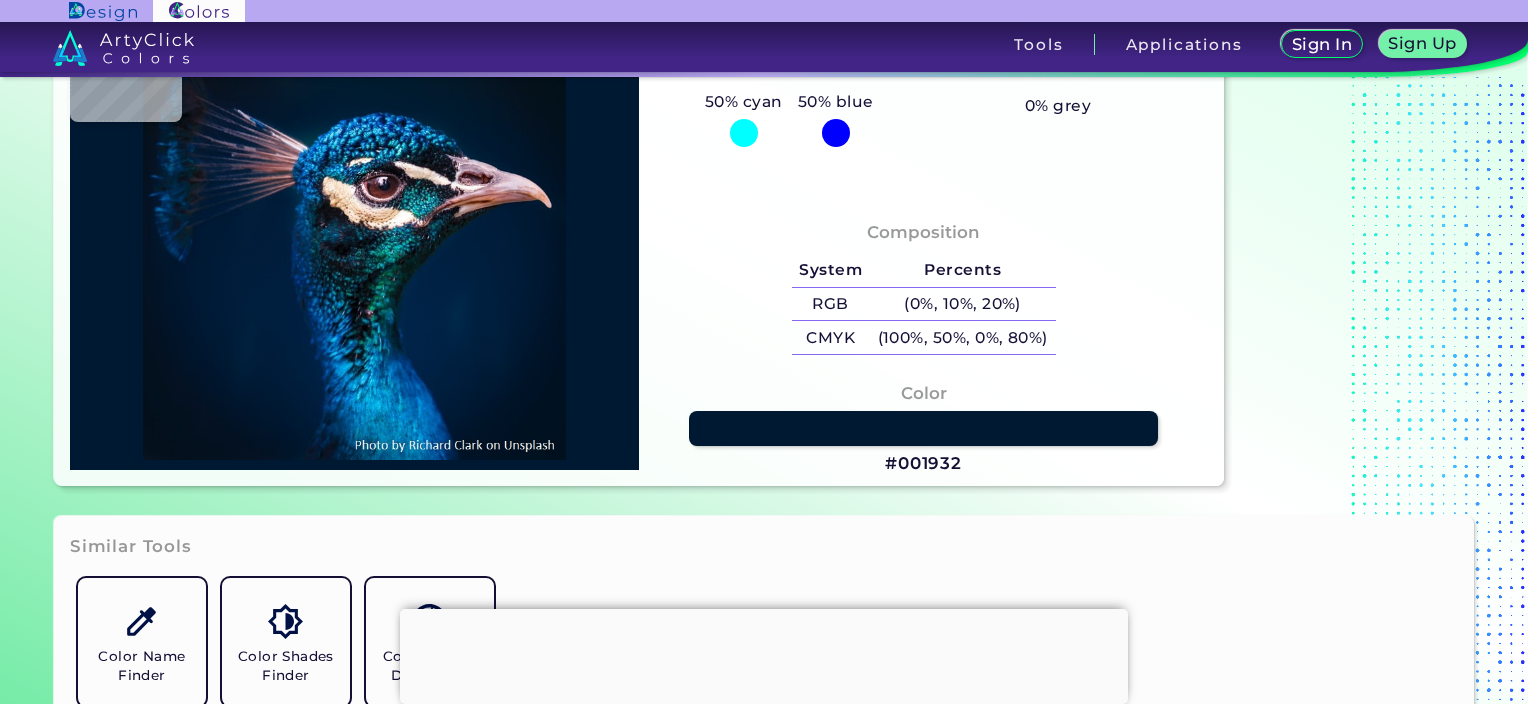 type on "#001932" 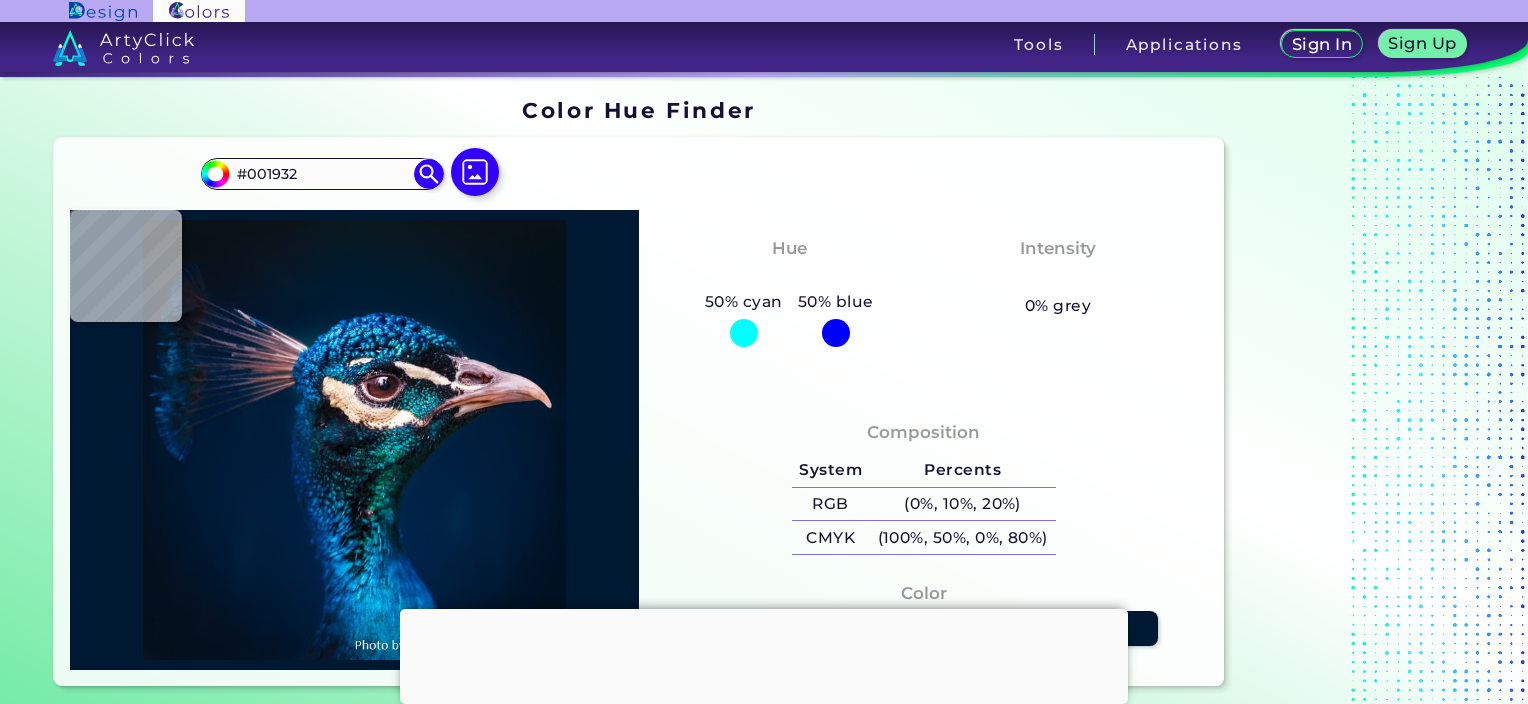 scroll, scrollTop: 0, scrollLeft: 0, axis: both 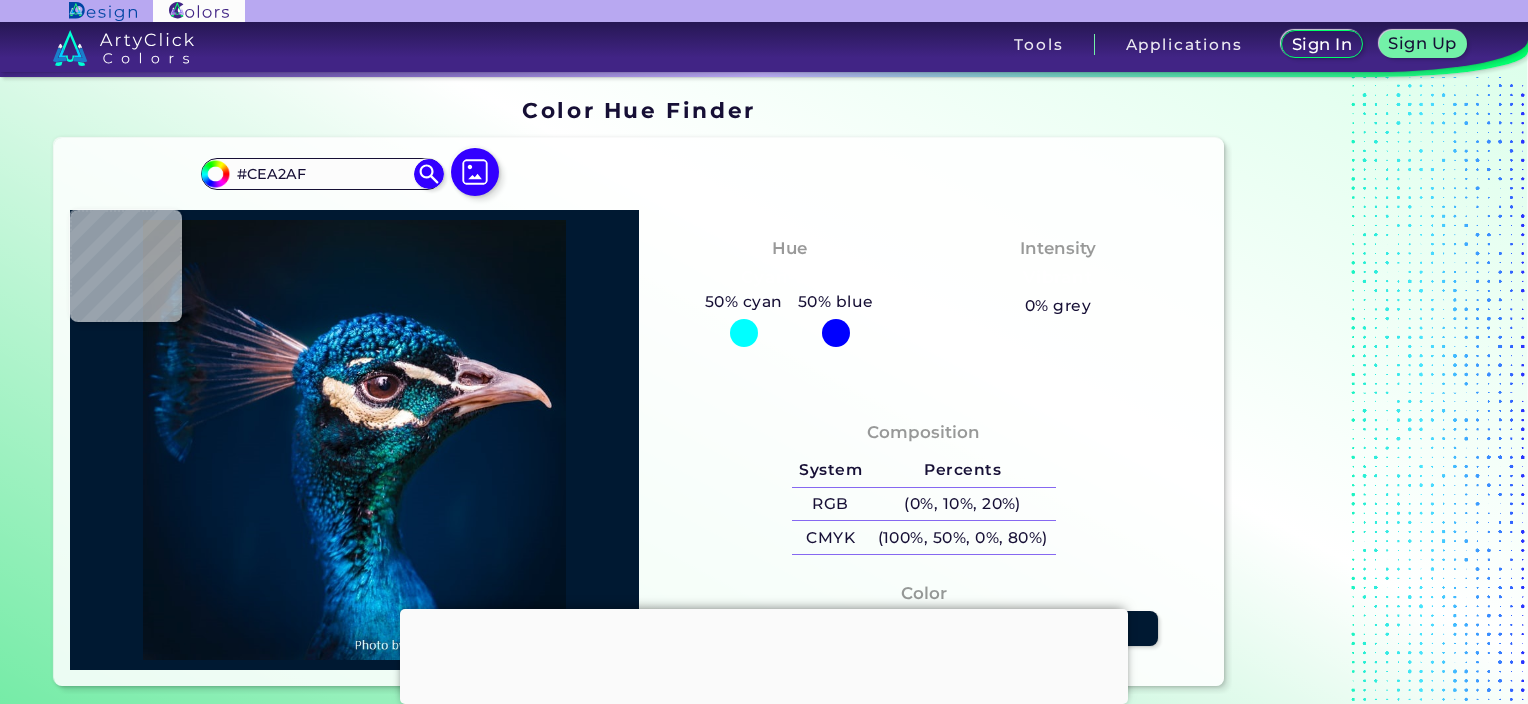 type on "#8a4a44" 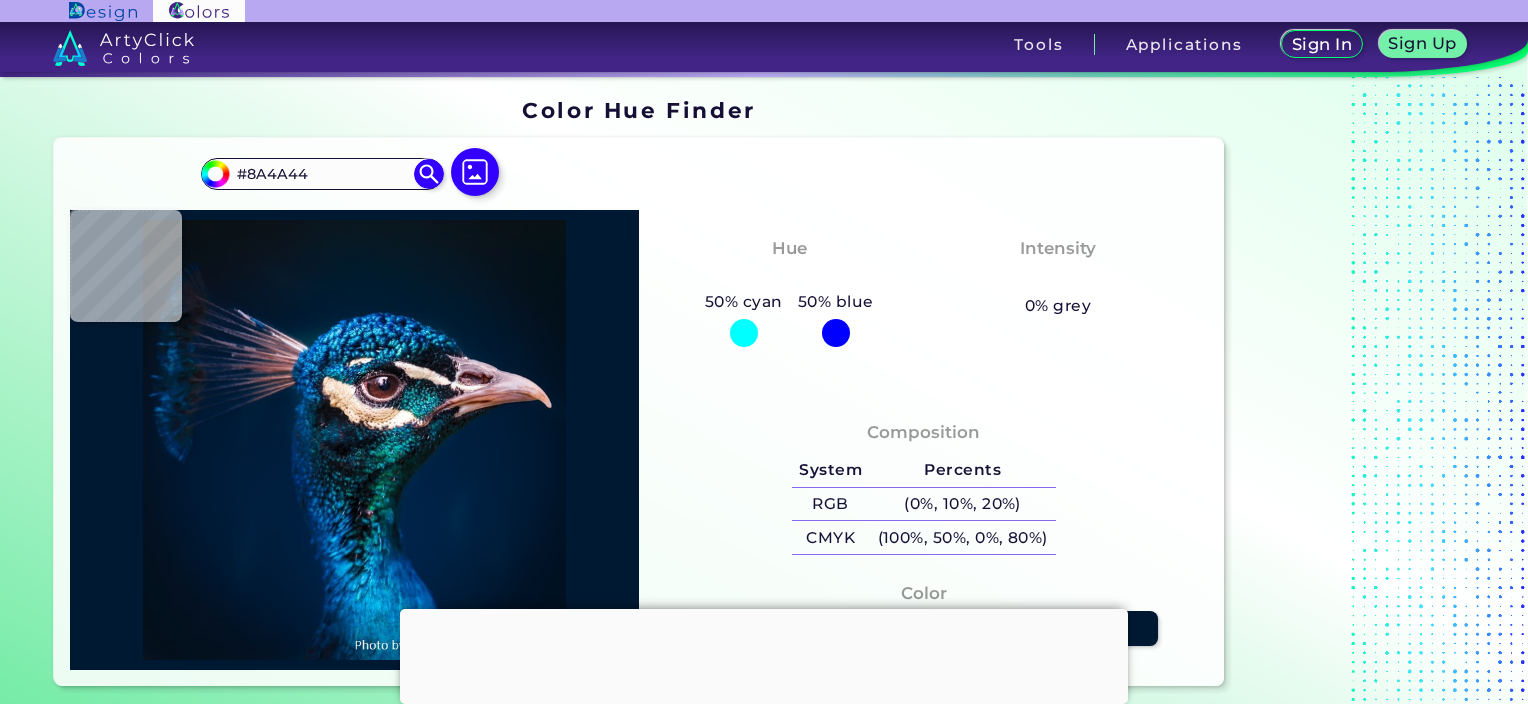 type on "#c48079" 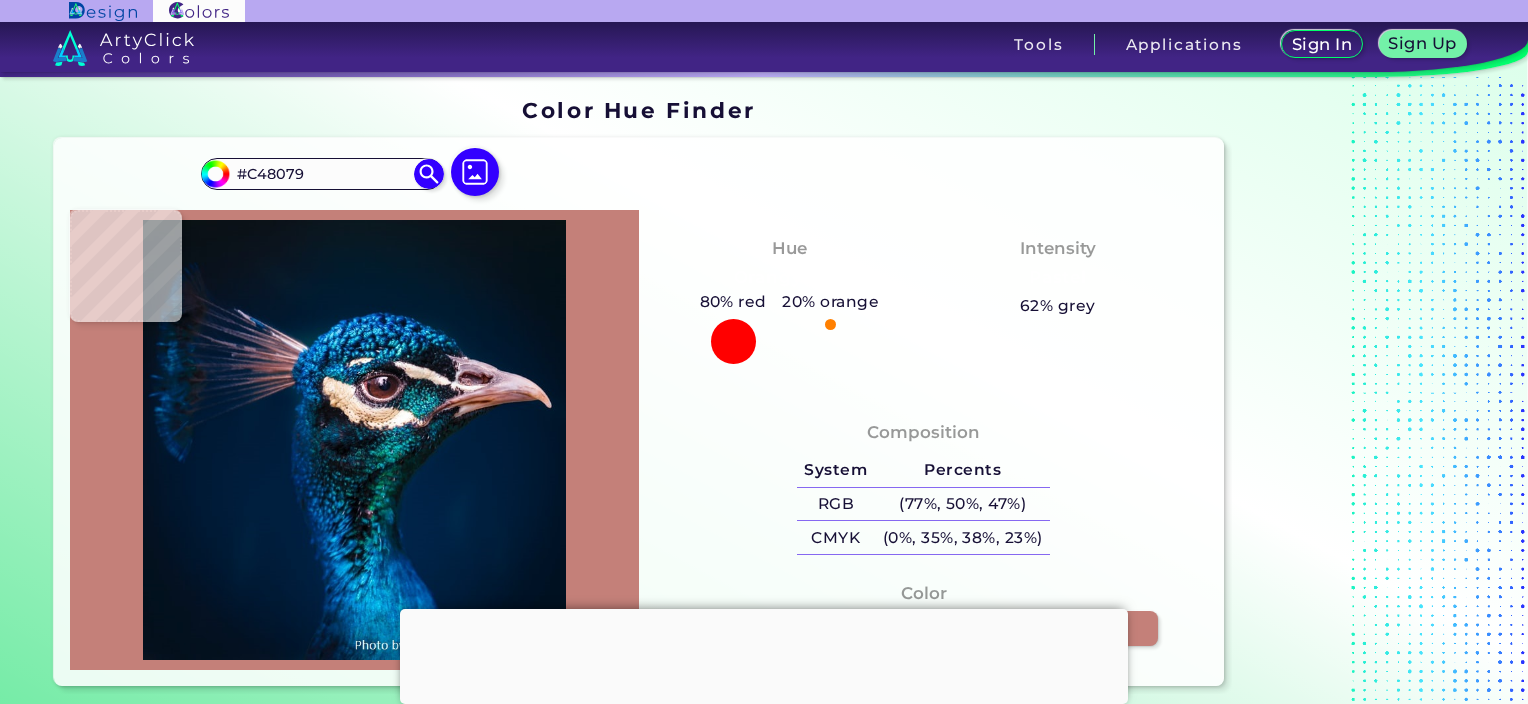 type on "#b57269" 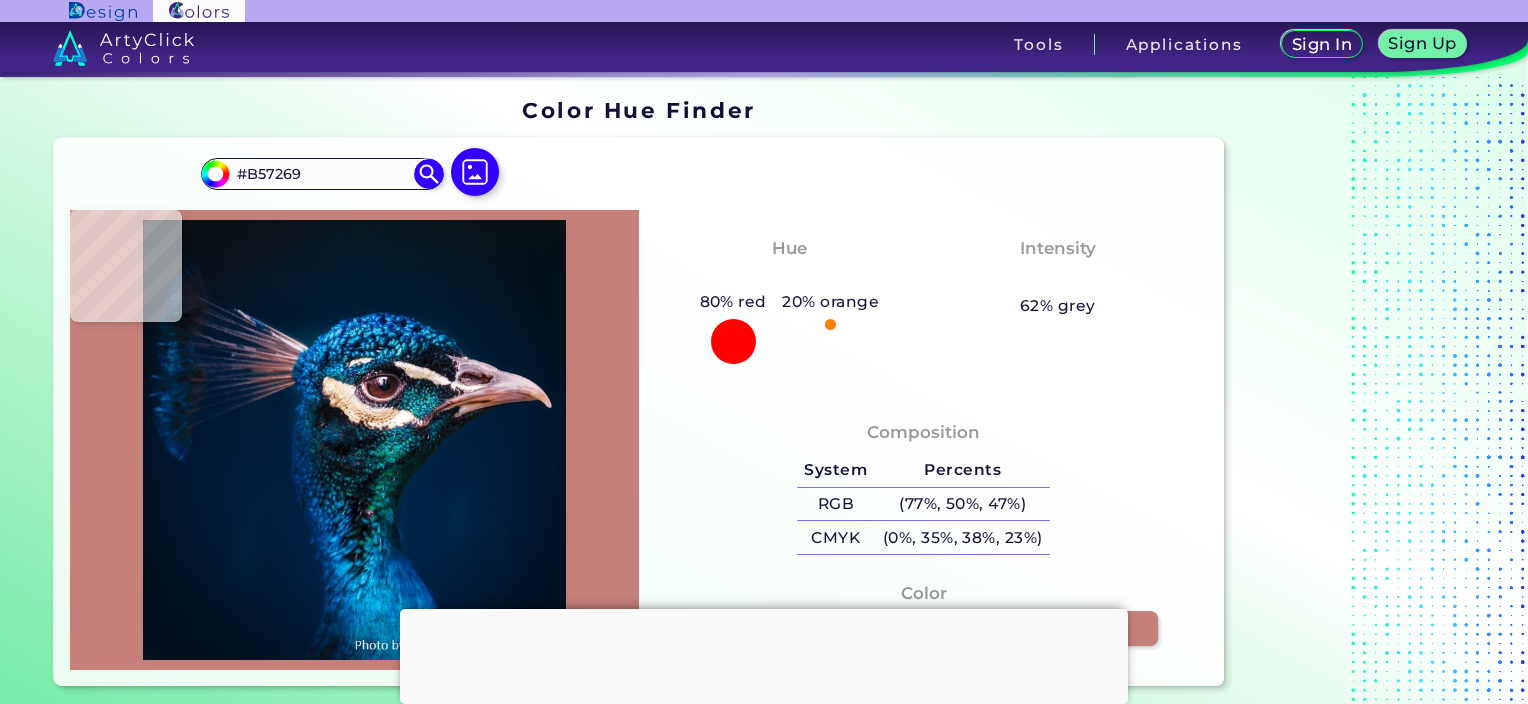 type on "#925a5b" 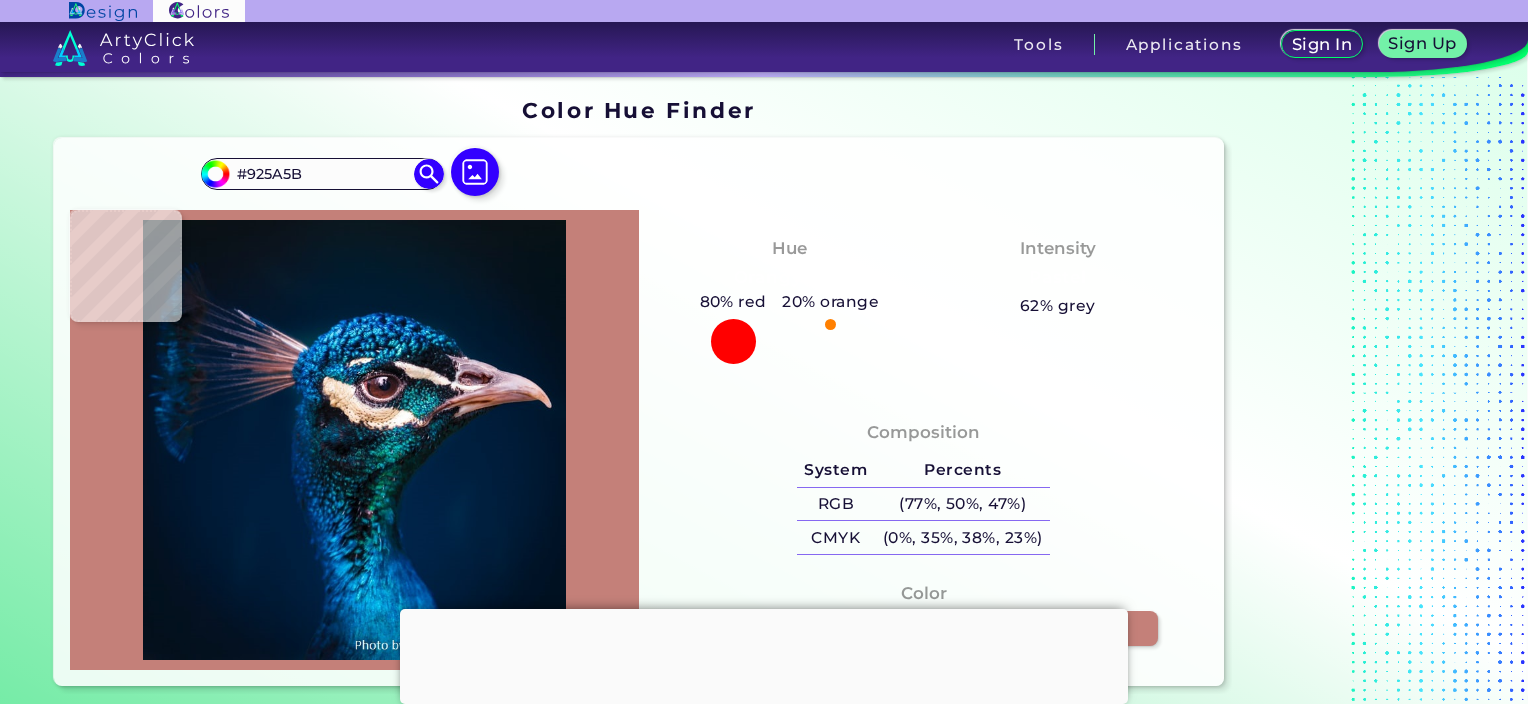 type on "#7e4c44" 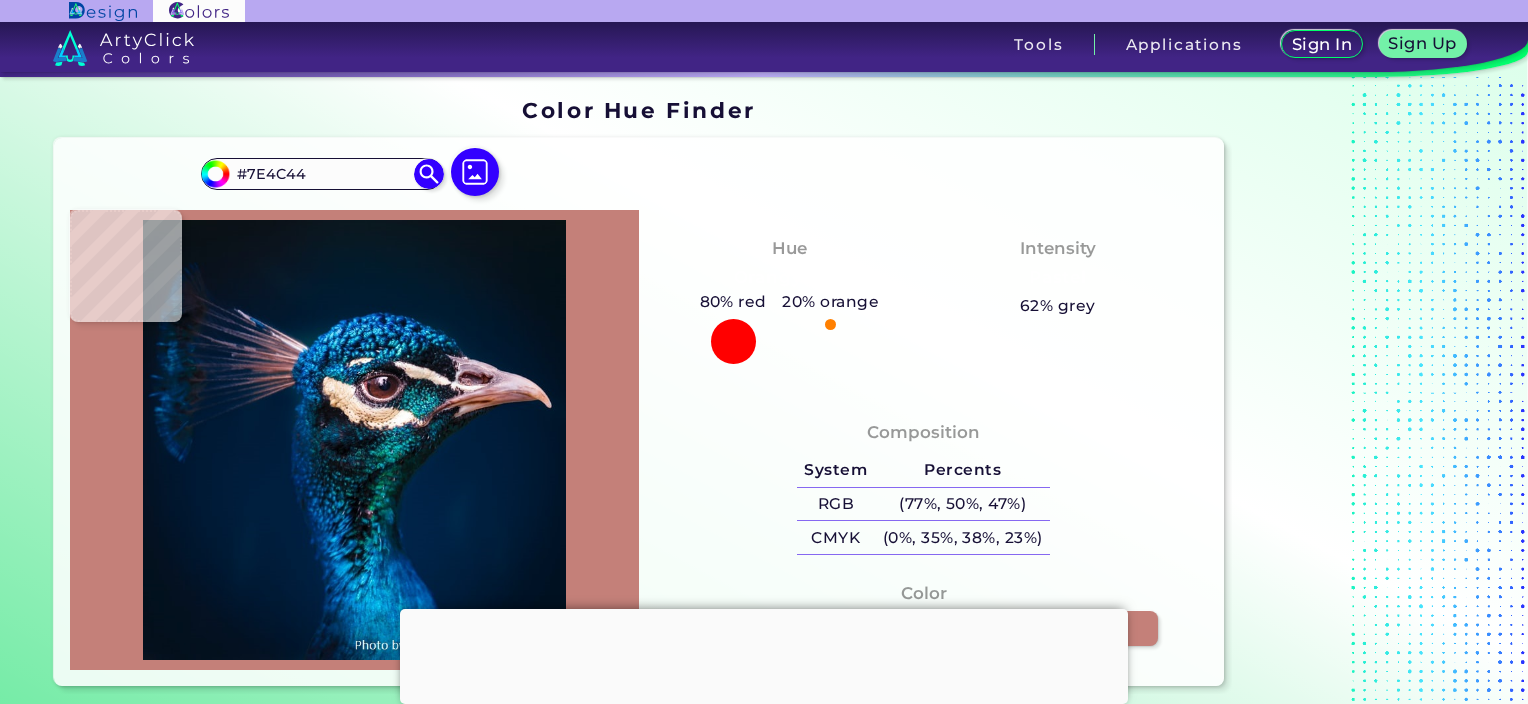 type on "#b38875" 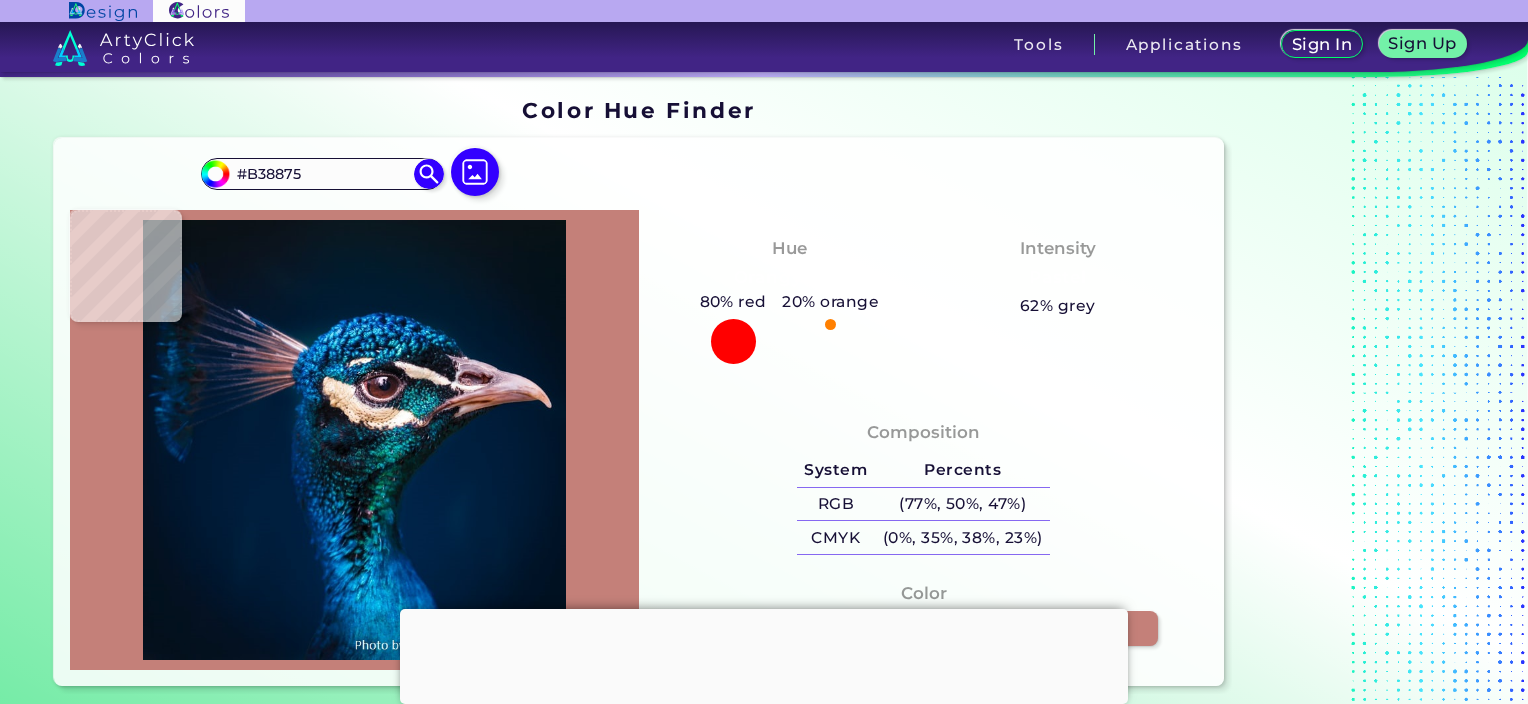 type on "#011425" 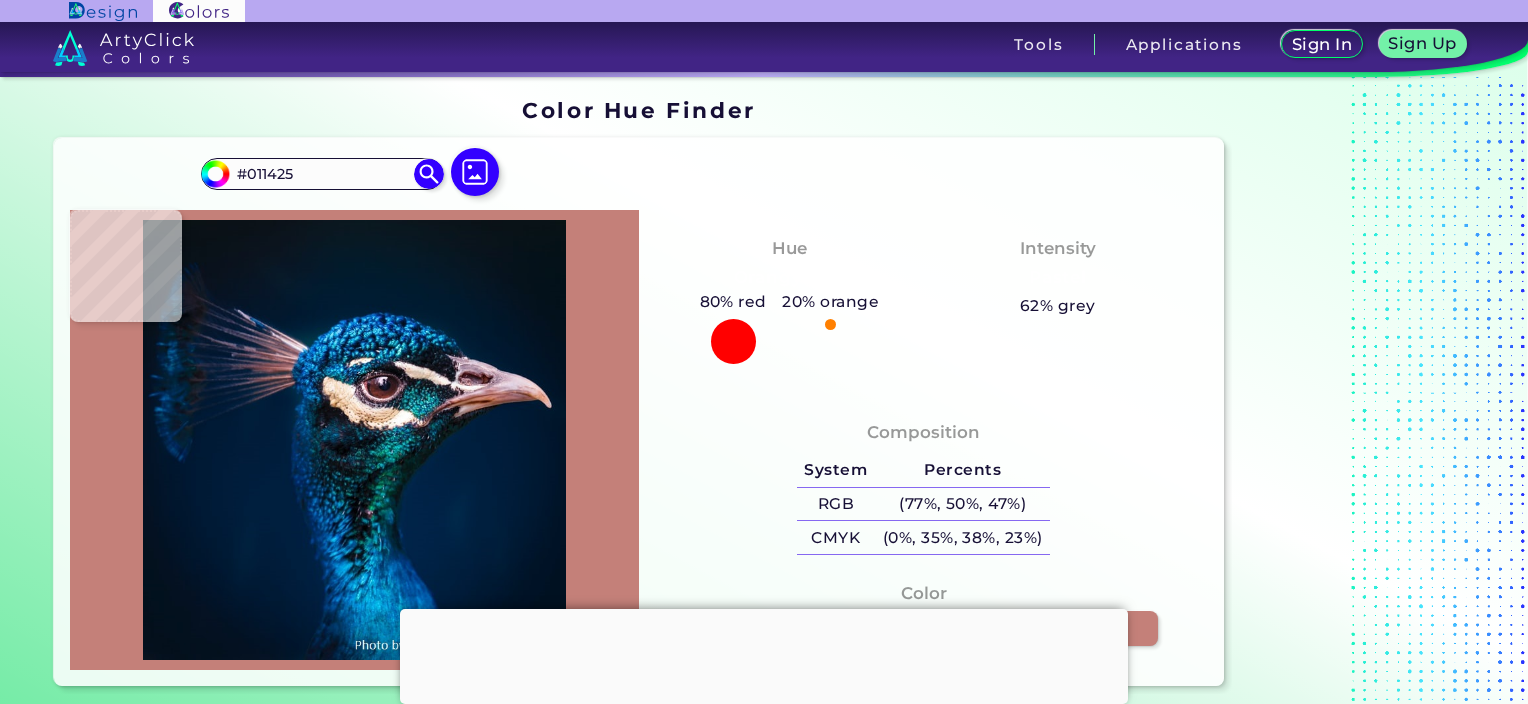 type on "#000000" 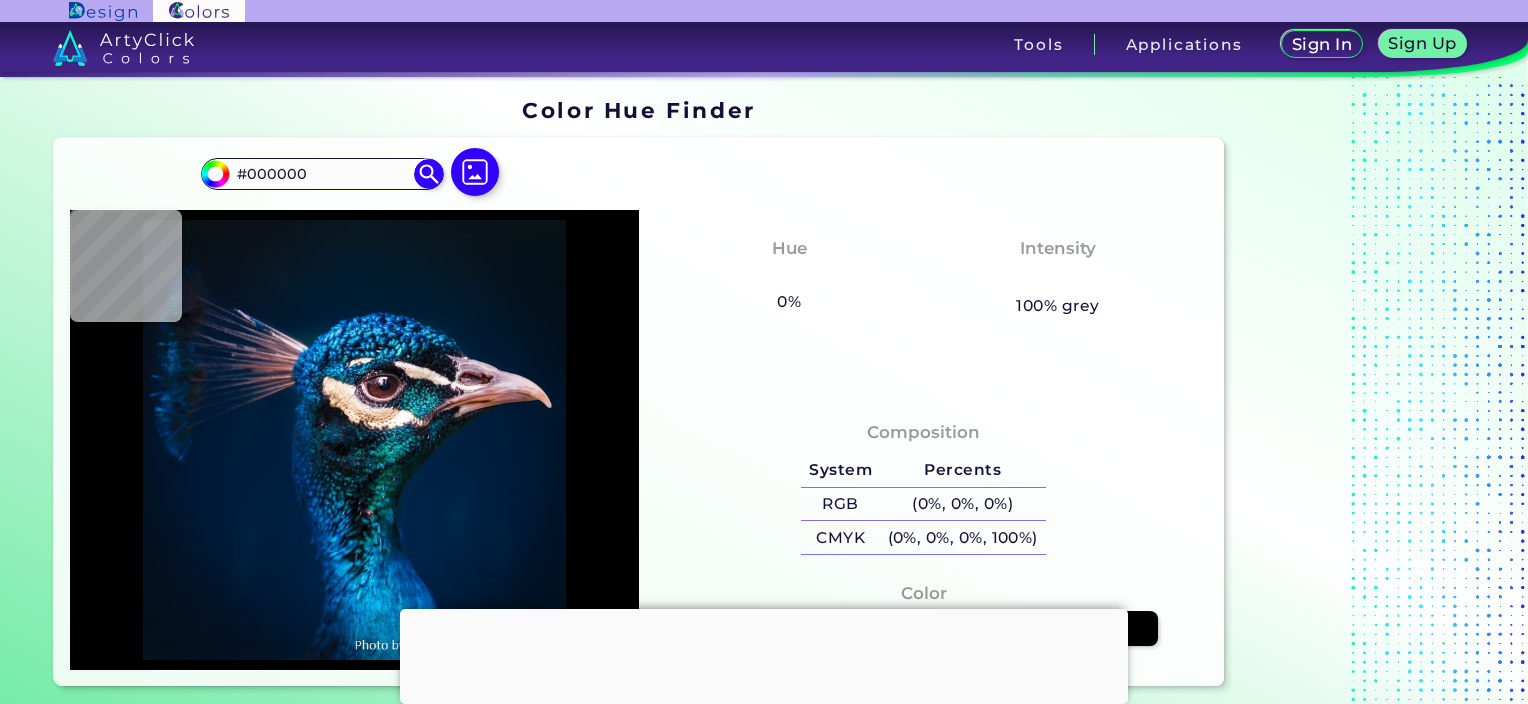 type on "#071218" 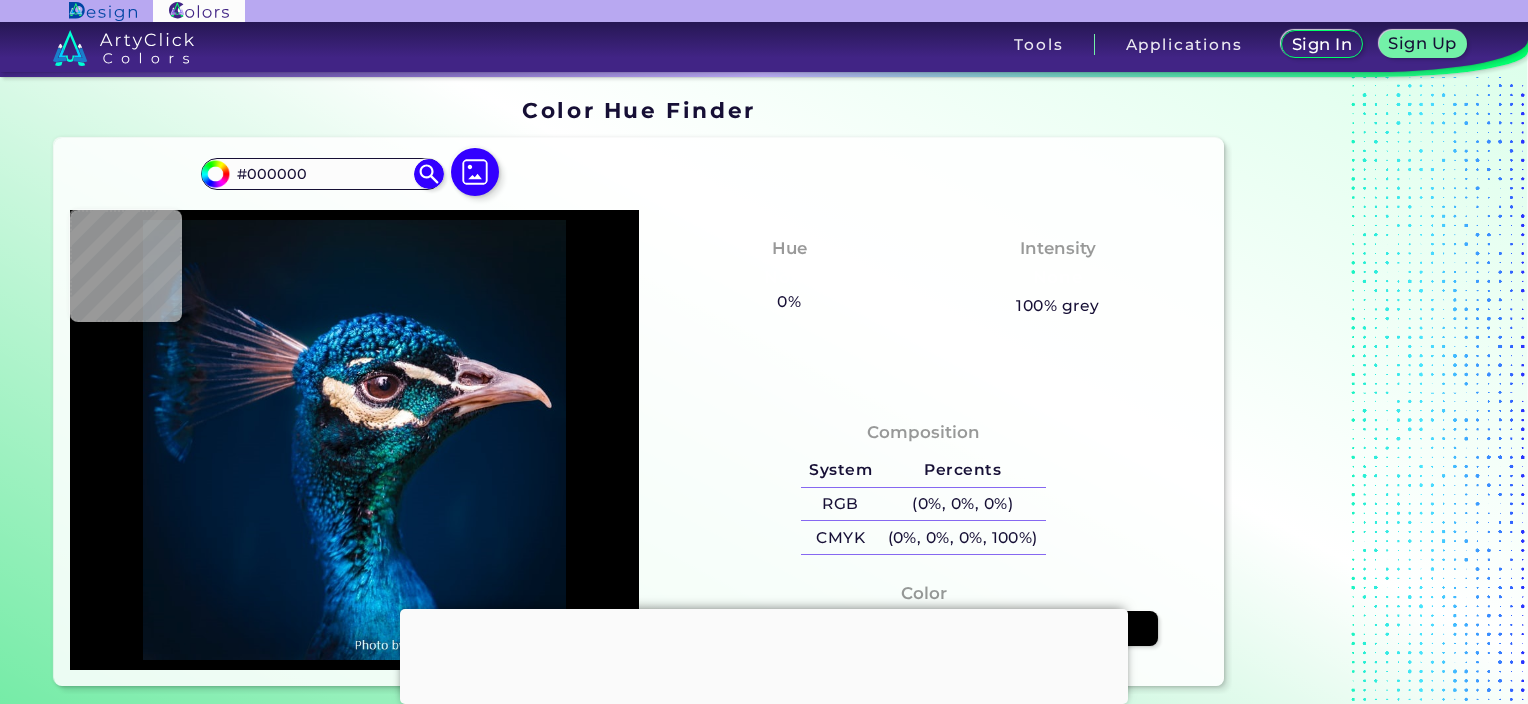 type on "#071218" 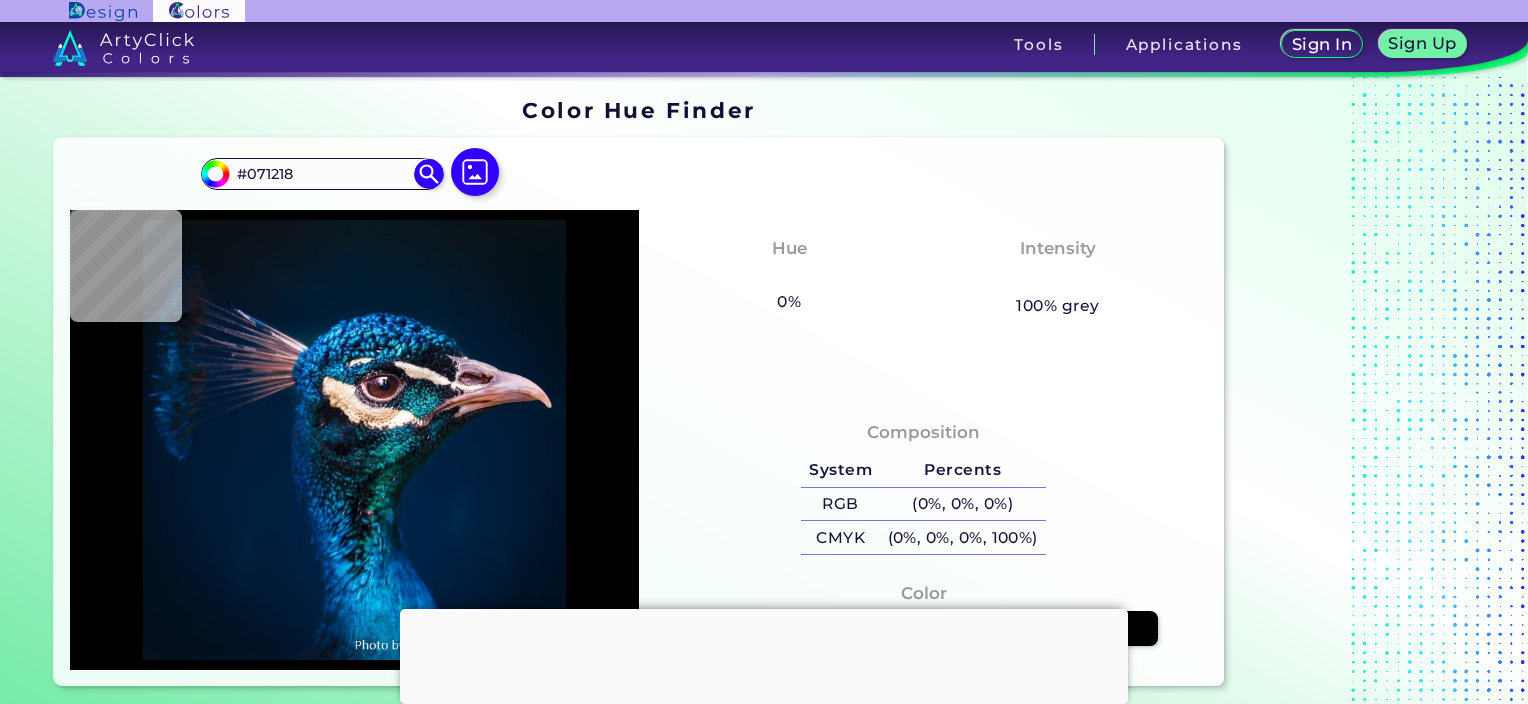 type on "#091217" 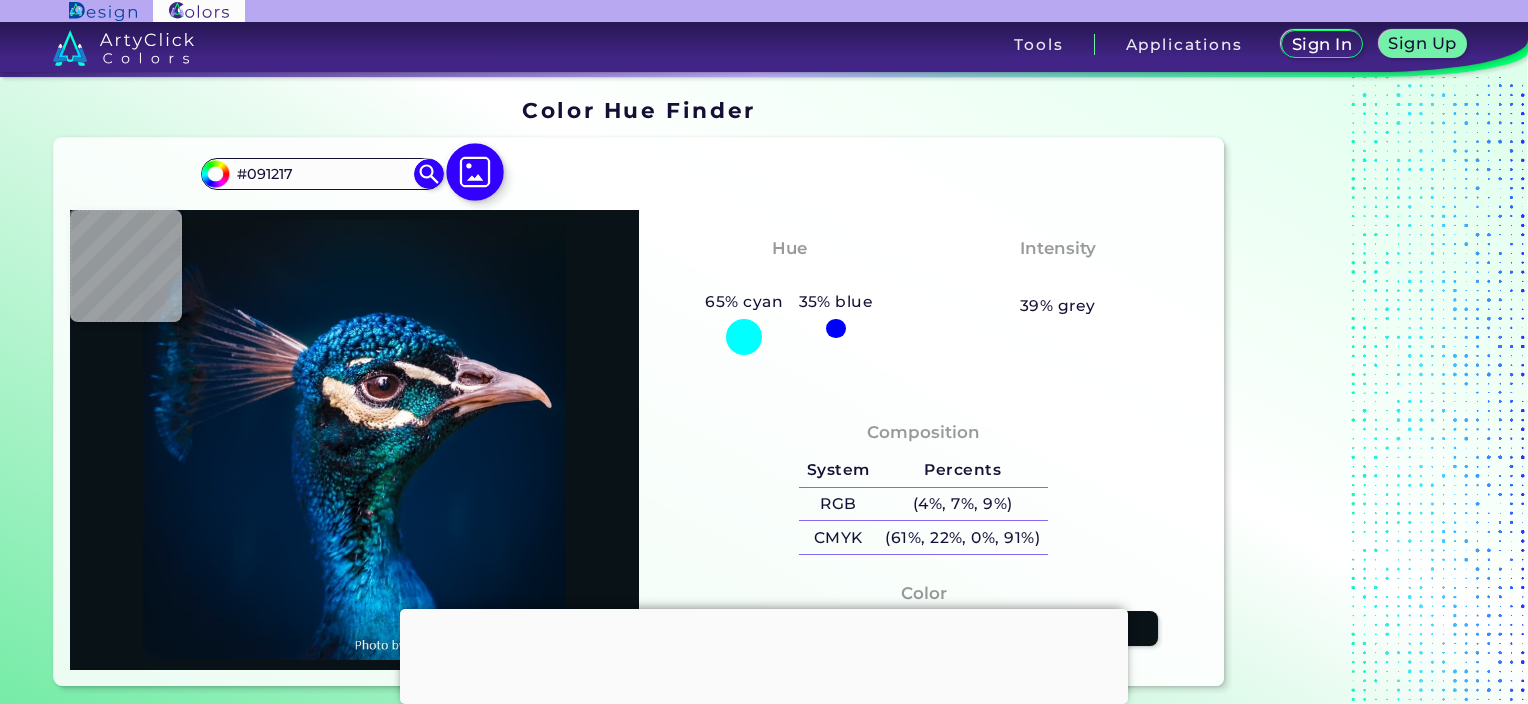 click at bounding box center (476, 172) 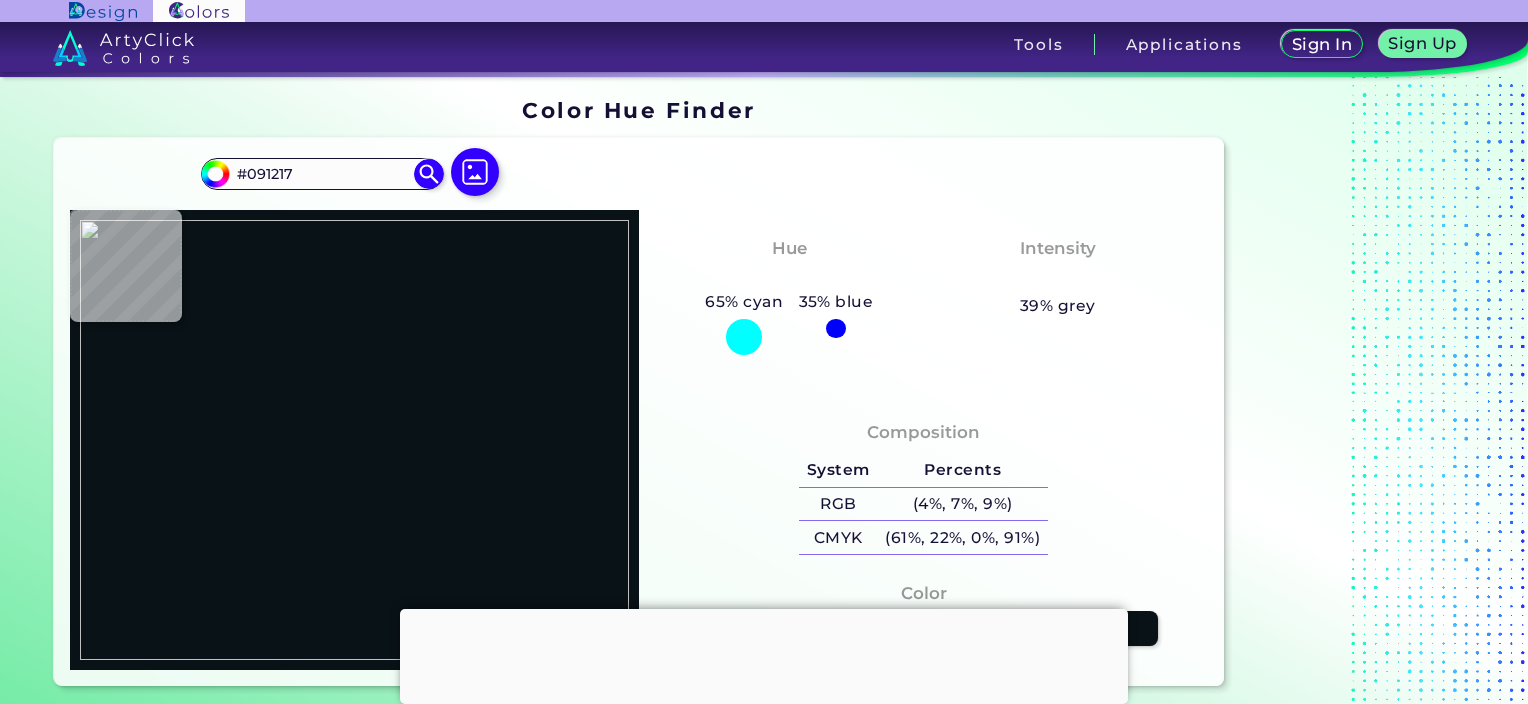type on "#000000" 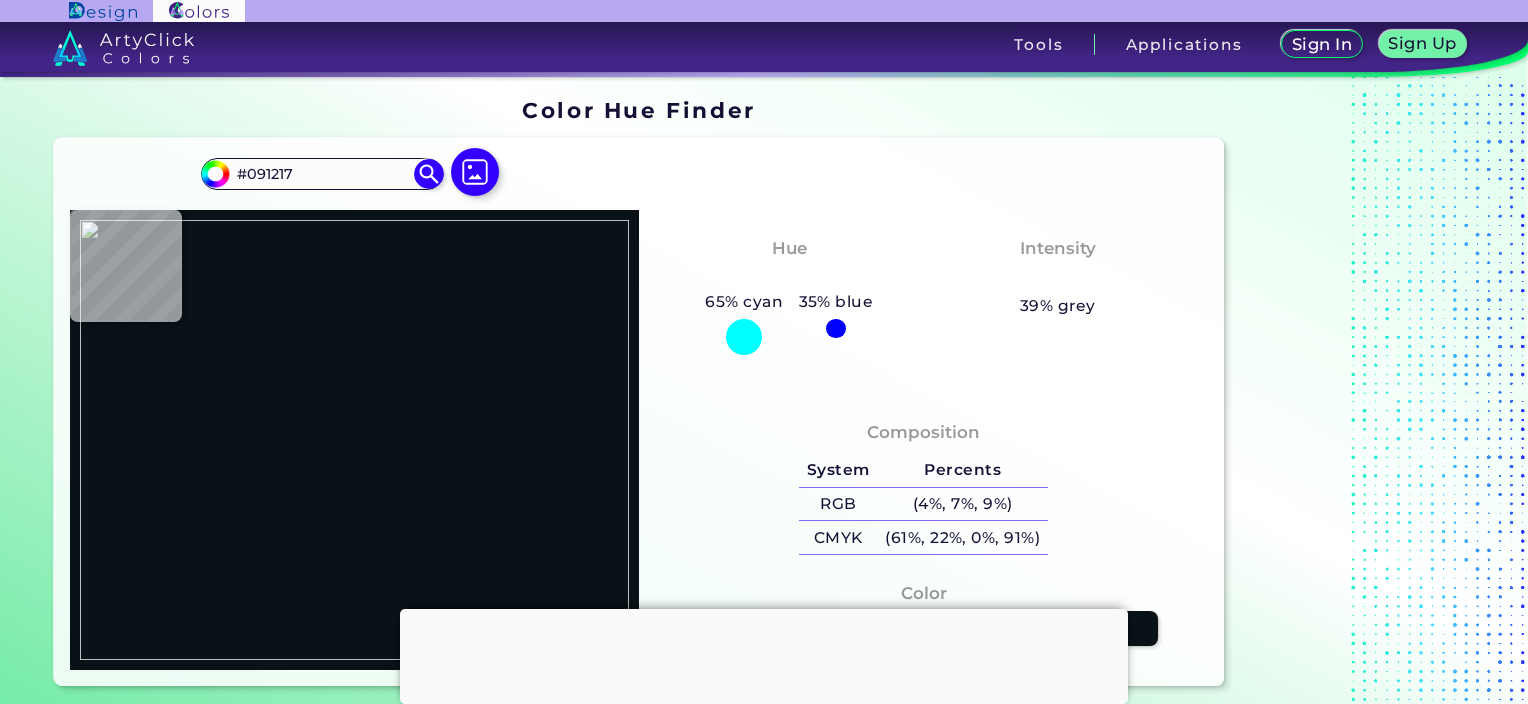 type on "#000000" 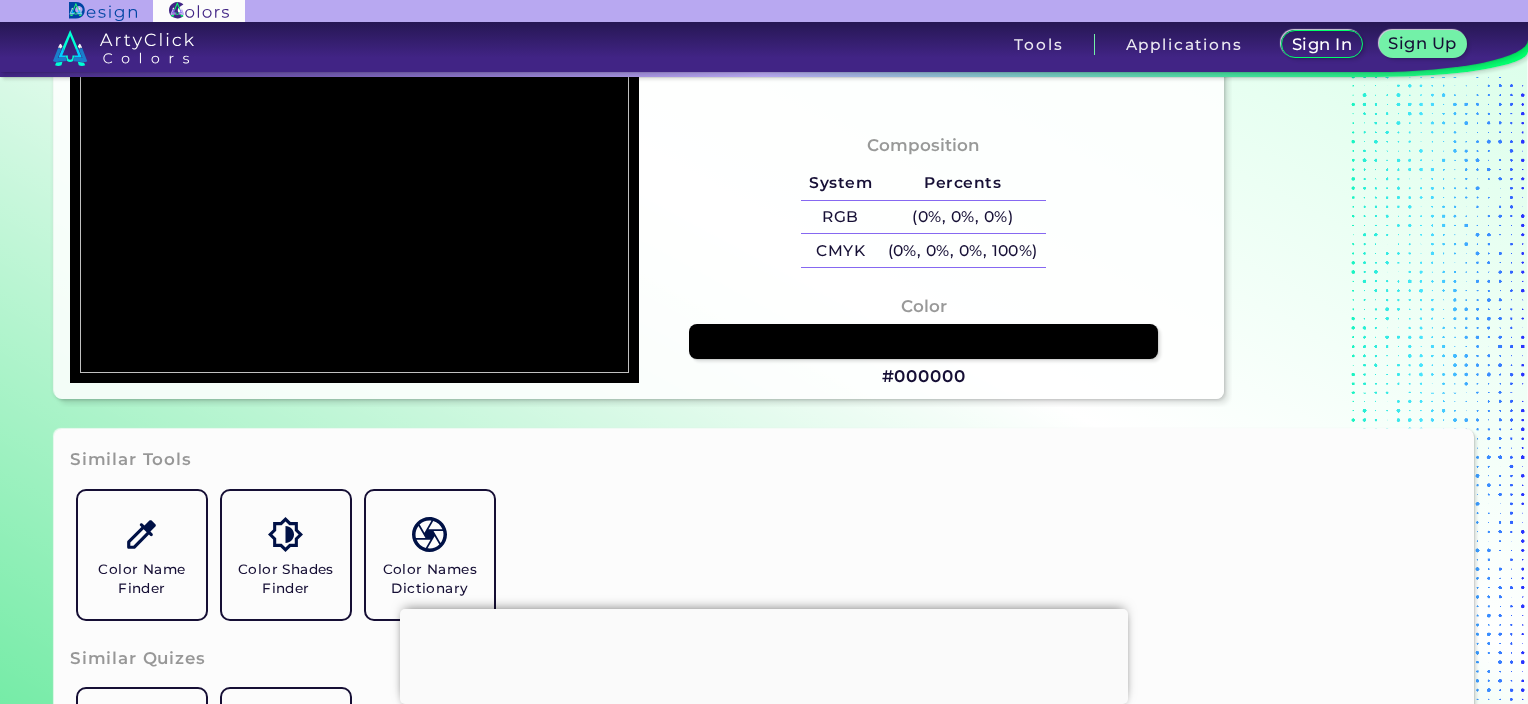 scroll, scrollTop: 300, scrollLeft: 0, axis: vertical 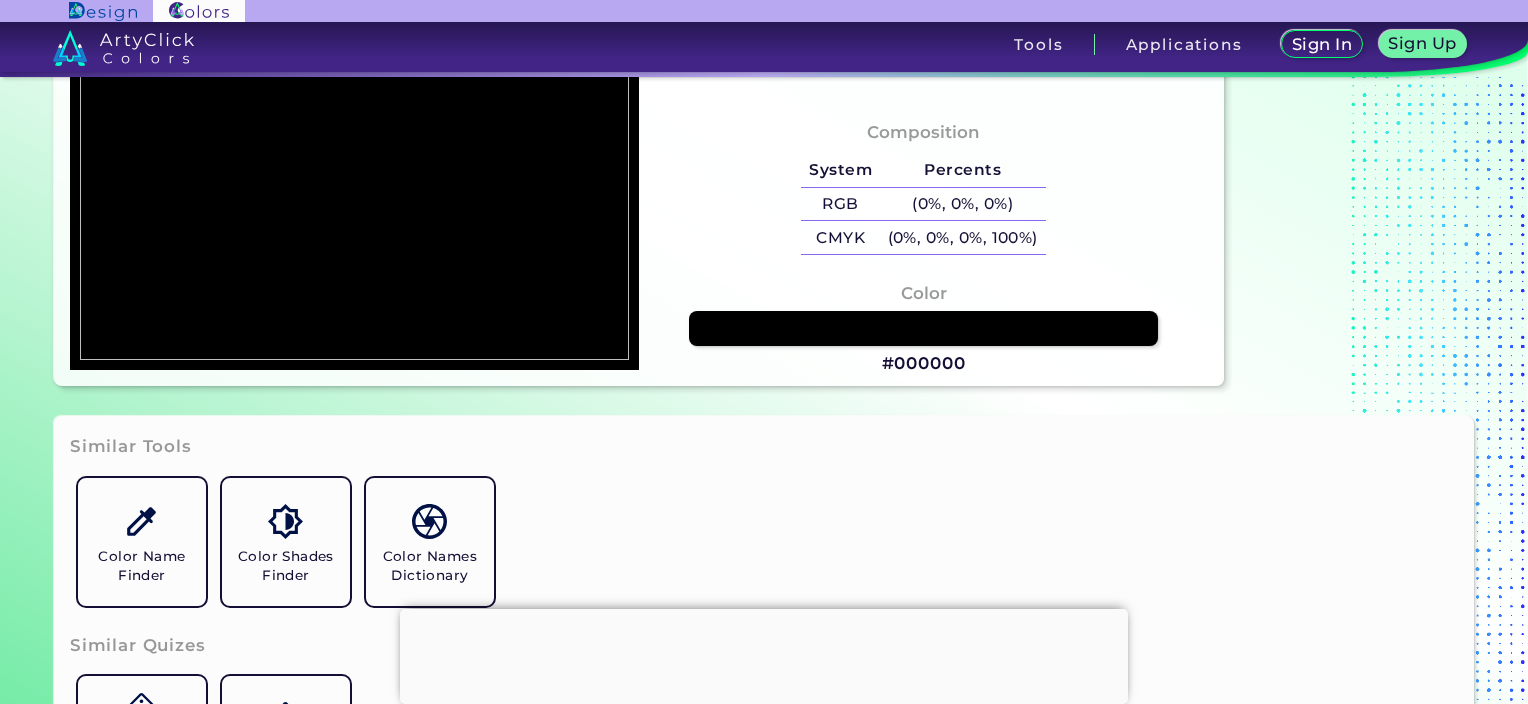 type on "#ffffff" 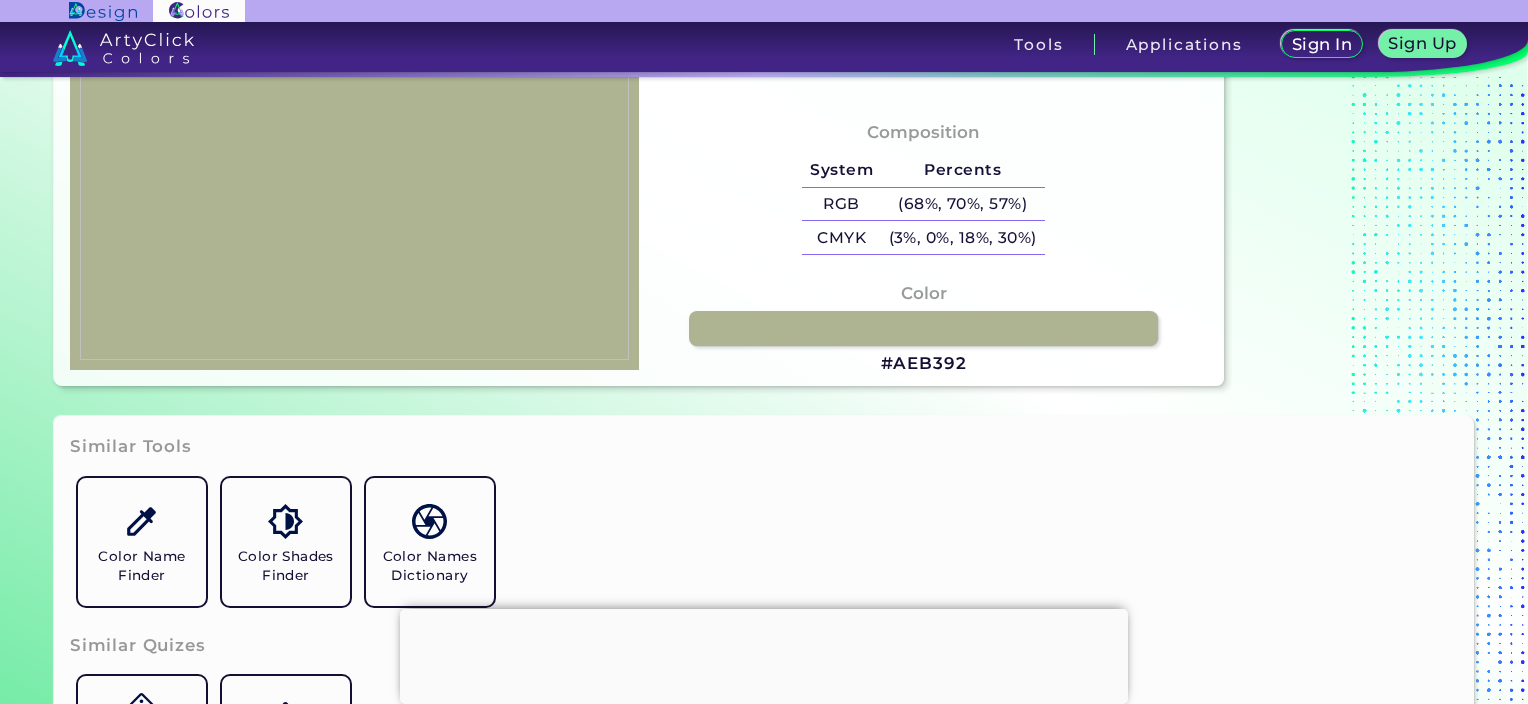 type on "#f5f5f4" 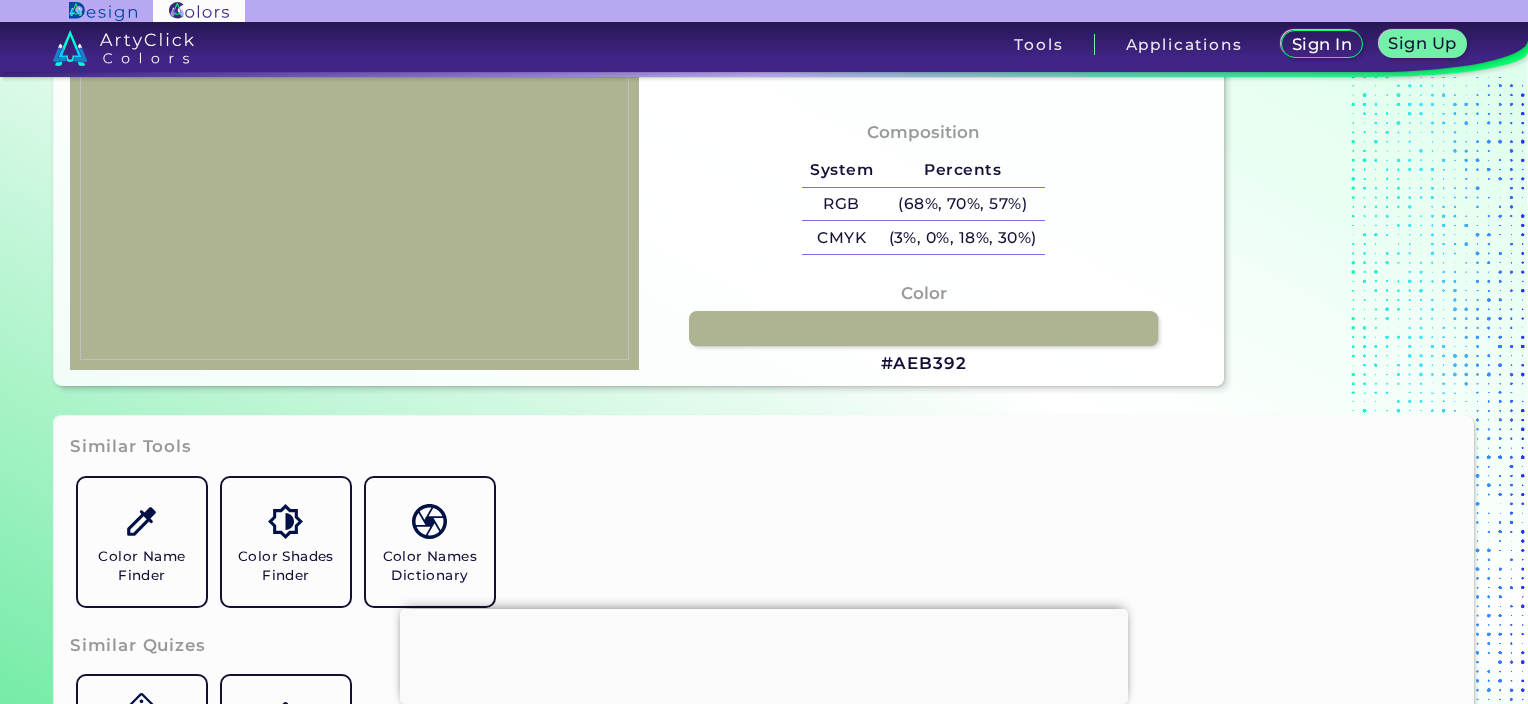type on "#f9faf2" 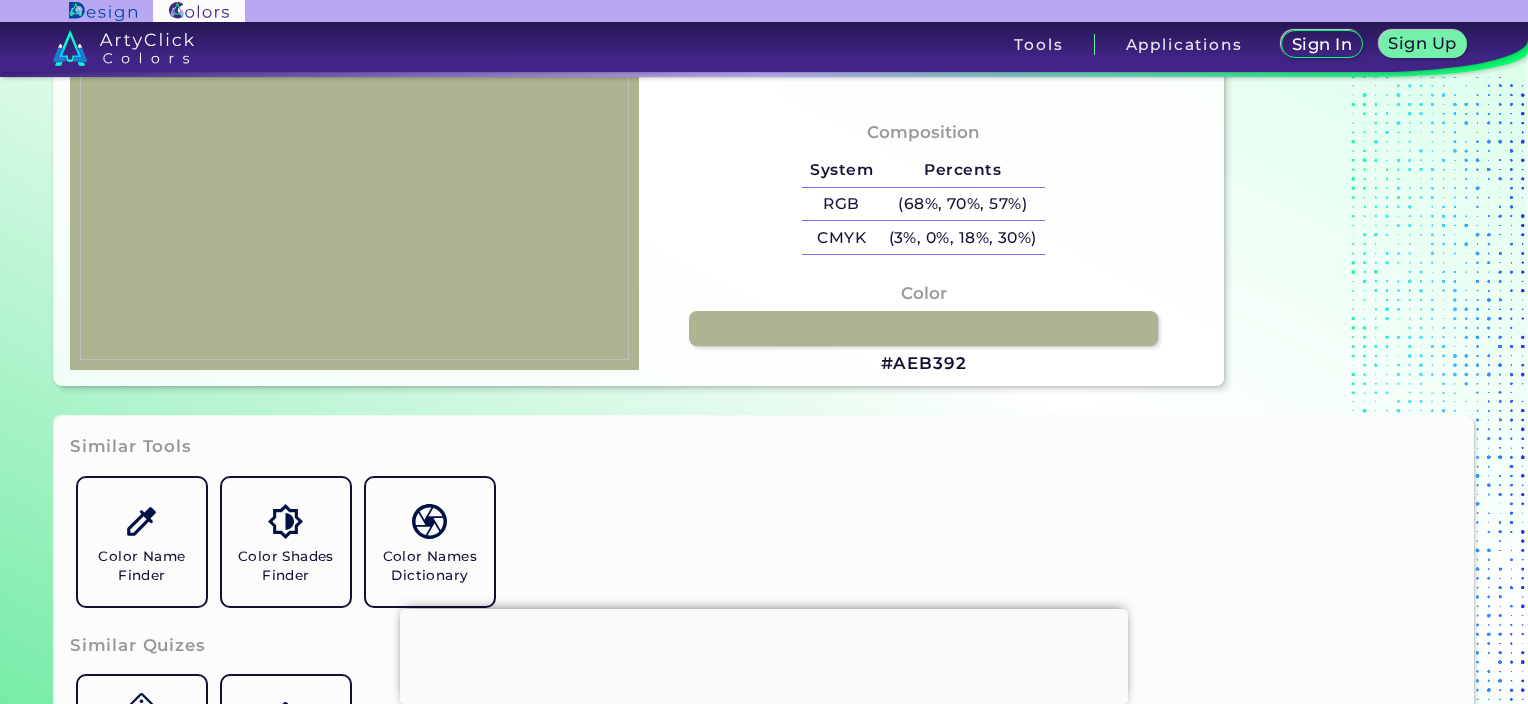 type on "#F9FAF2" 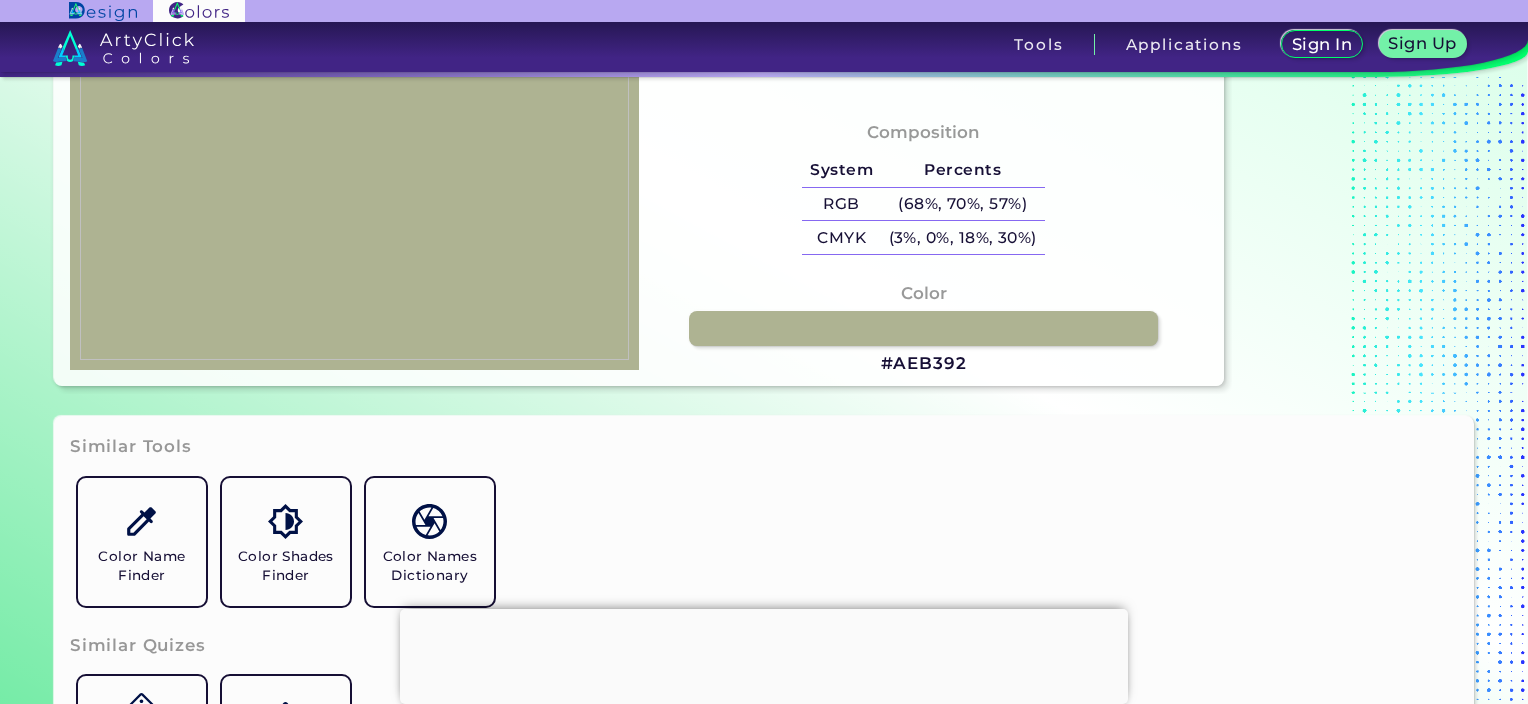 type on "#ffffff" 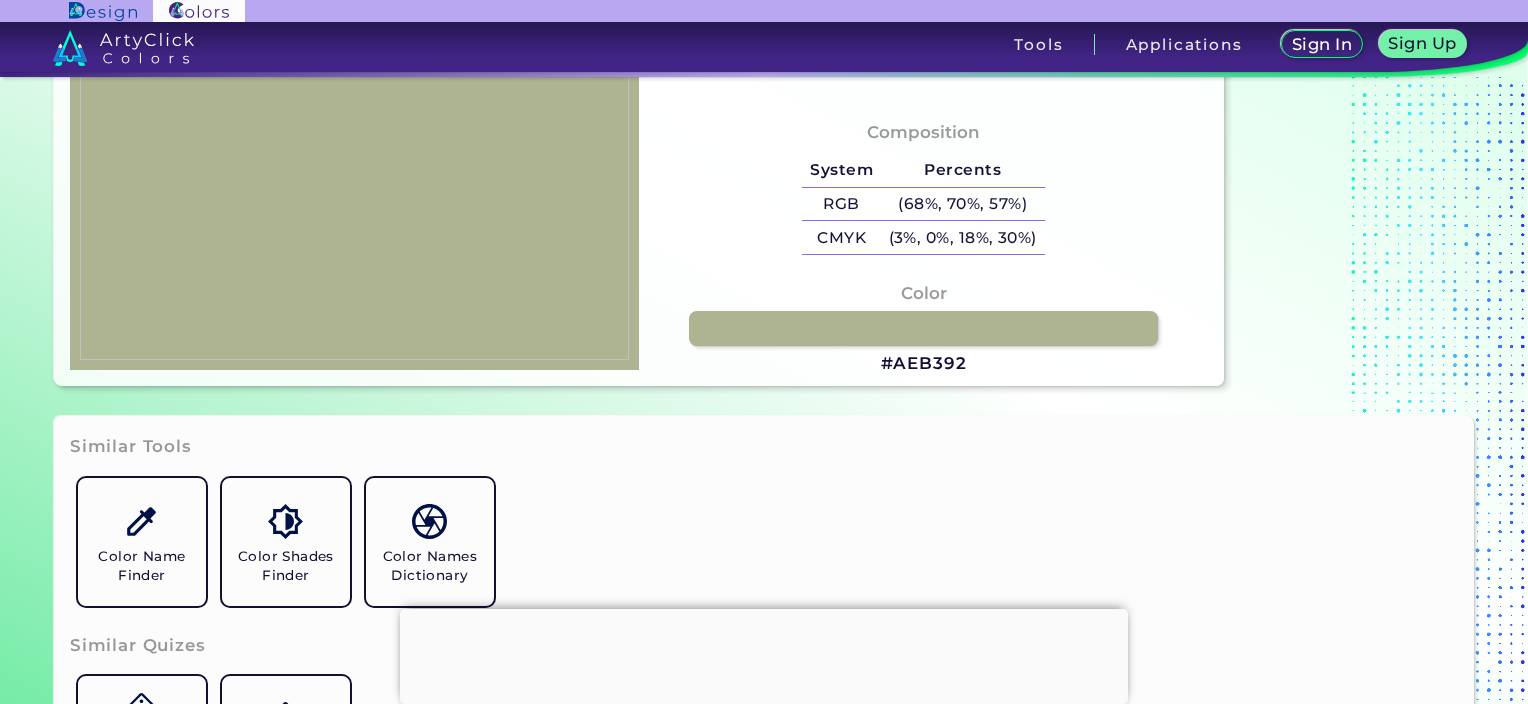 type on "#FFFFFF" 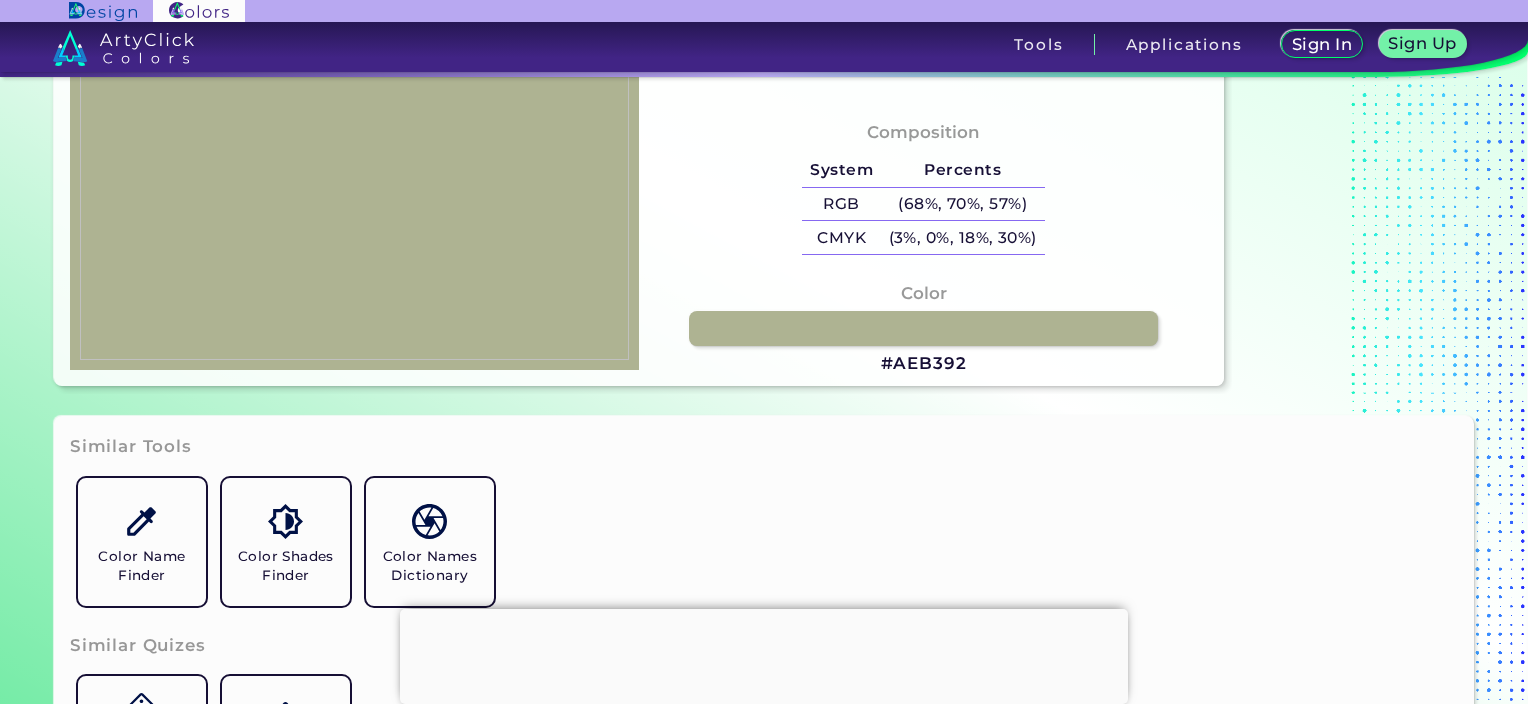 type on "#c7c5c6" 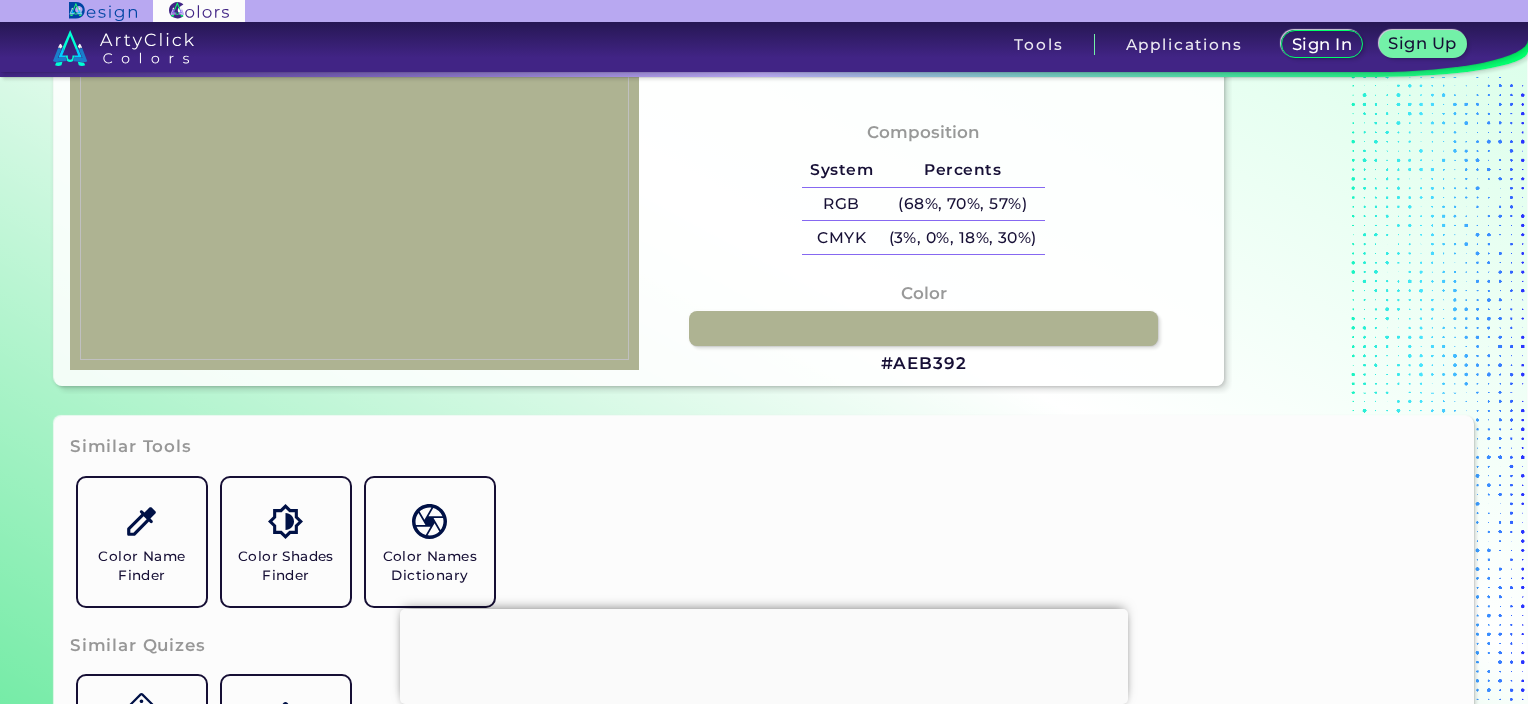 type on "#C7C5C6" 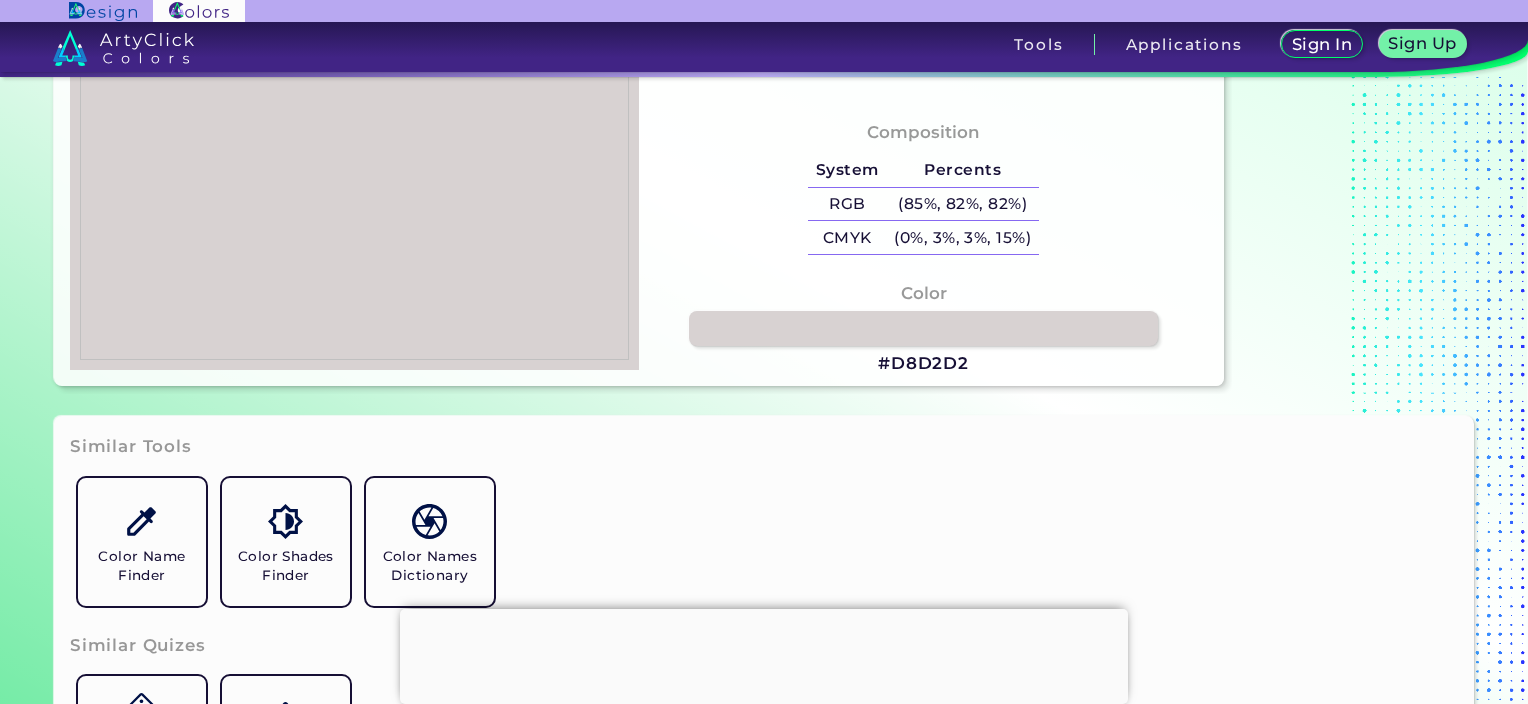 type on "#d8d2d2" 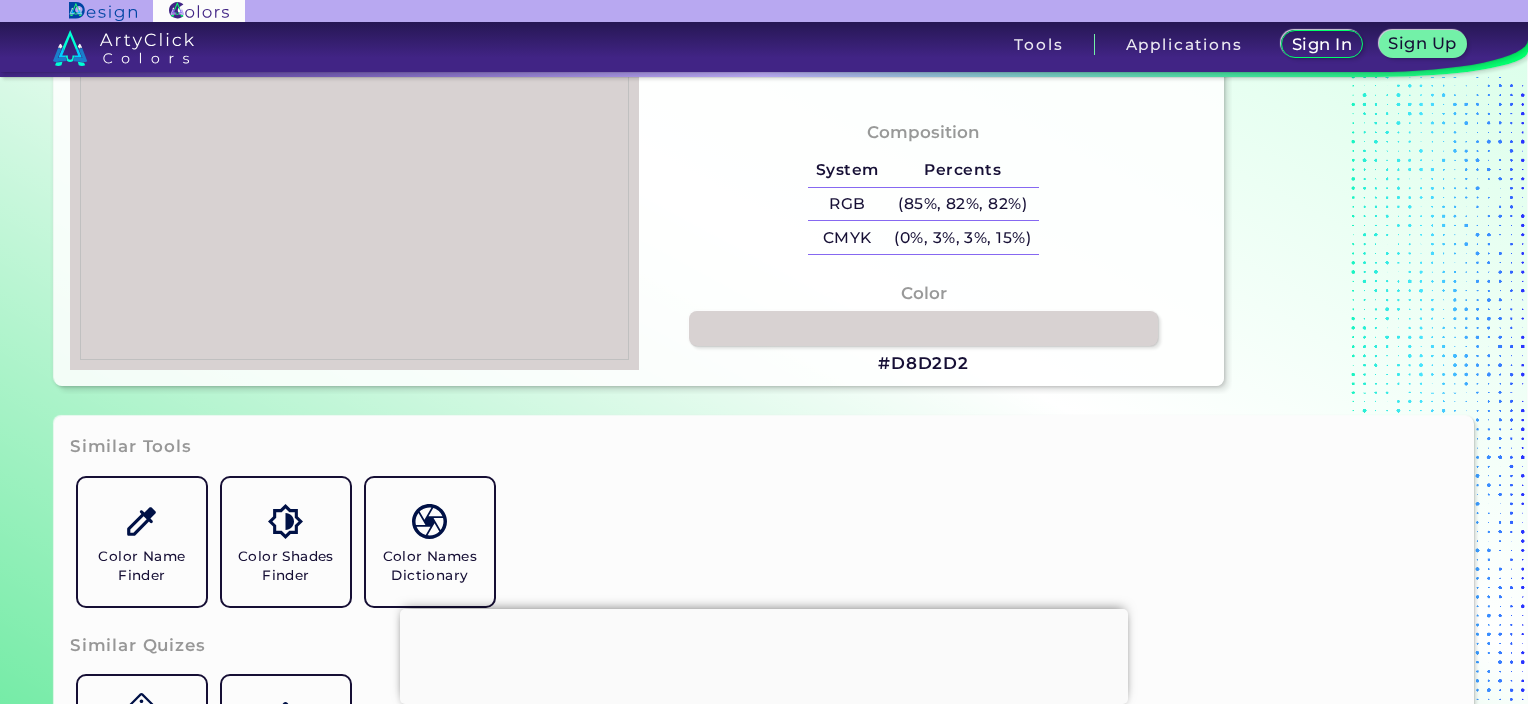 type on "#D4D1D2" 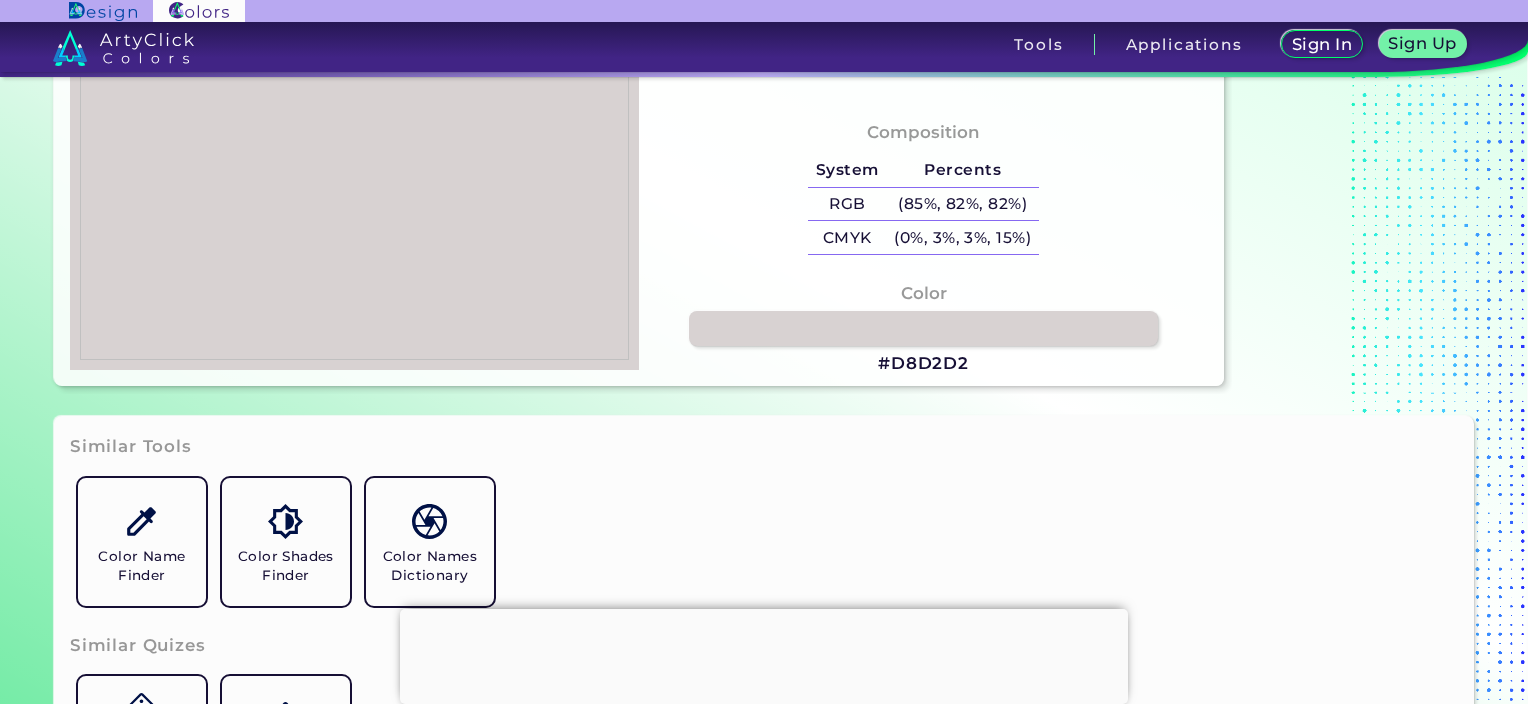 type on "#fcfefc" 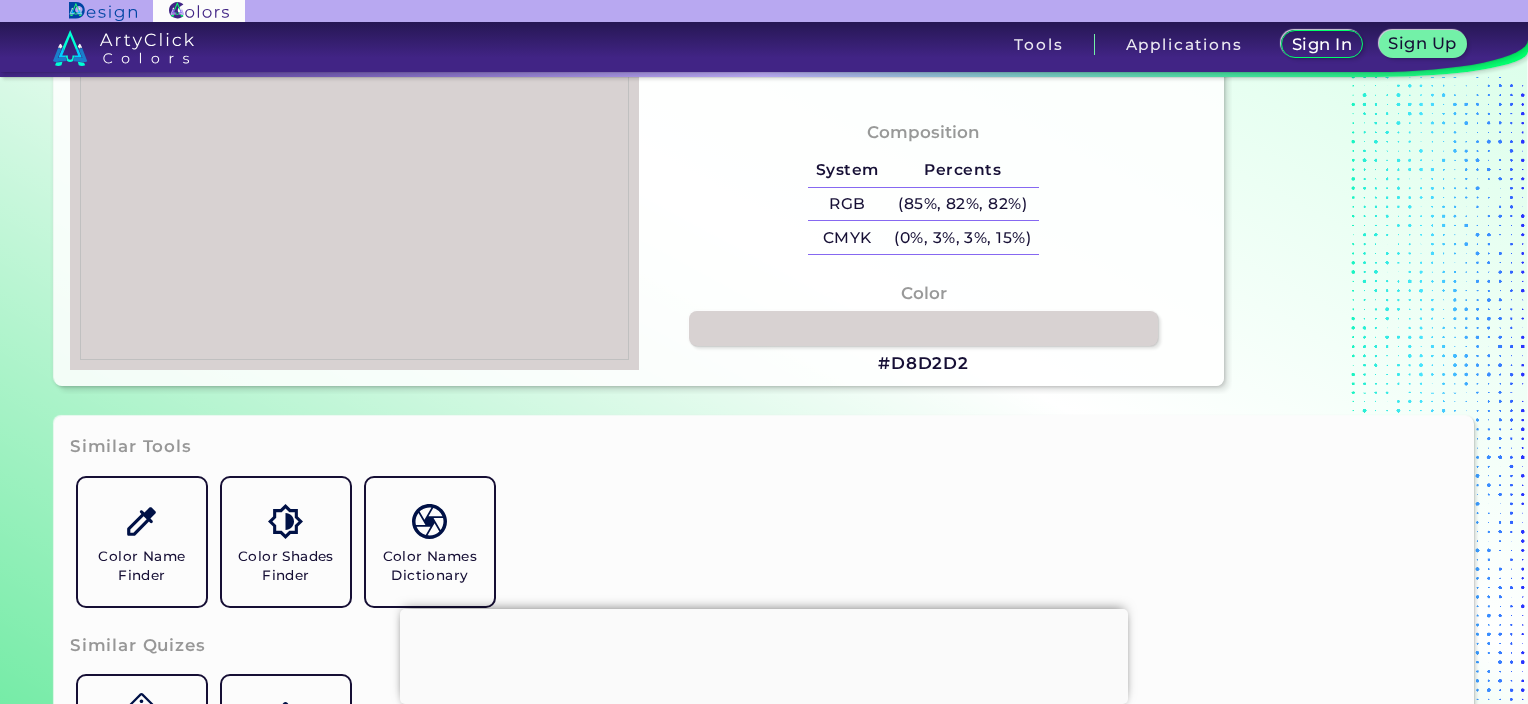 type on "#FCFEFC" 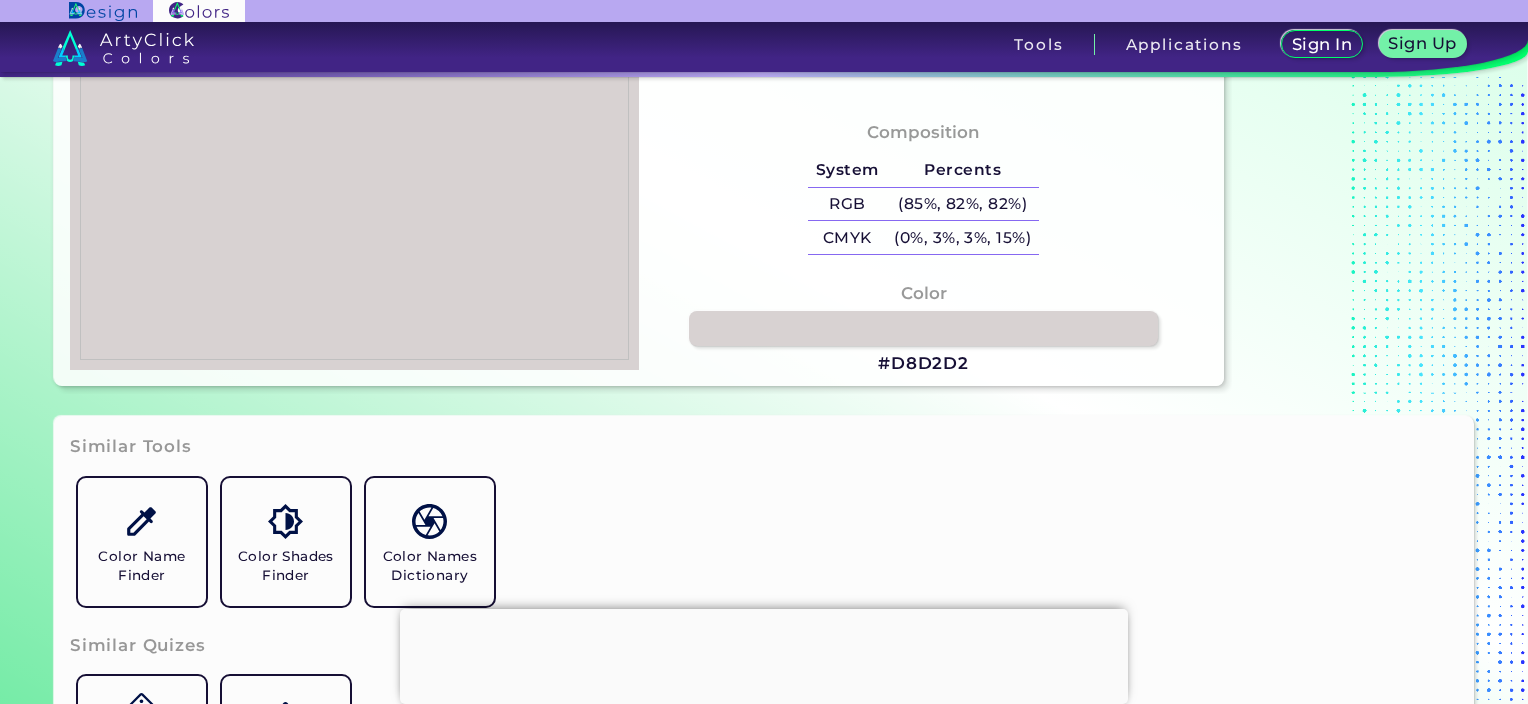 type on "#fdfff8" 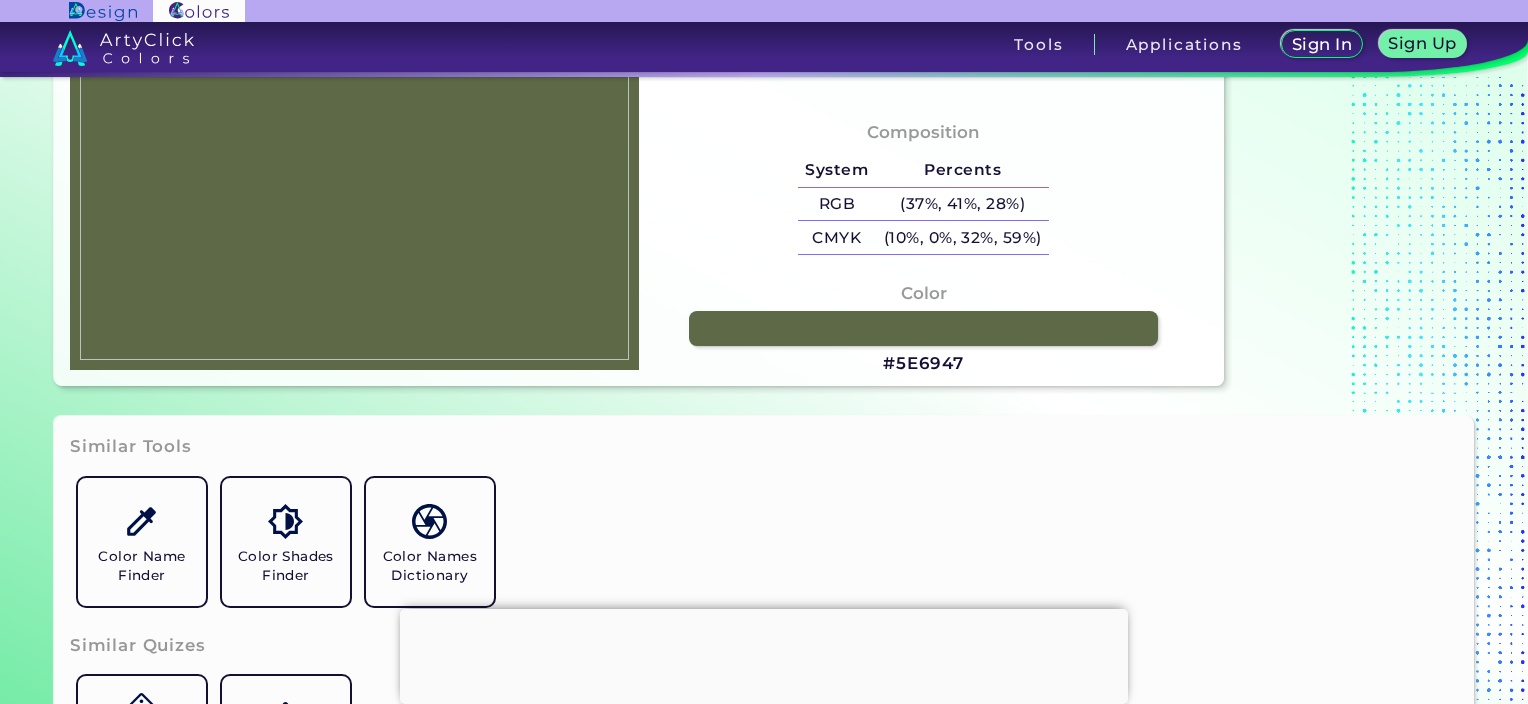 click at bounding box center [354, 140] 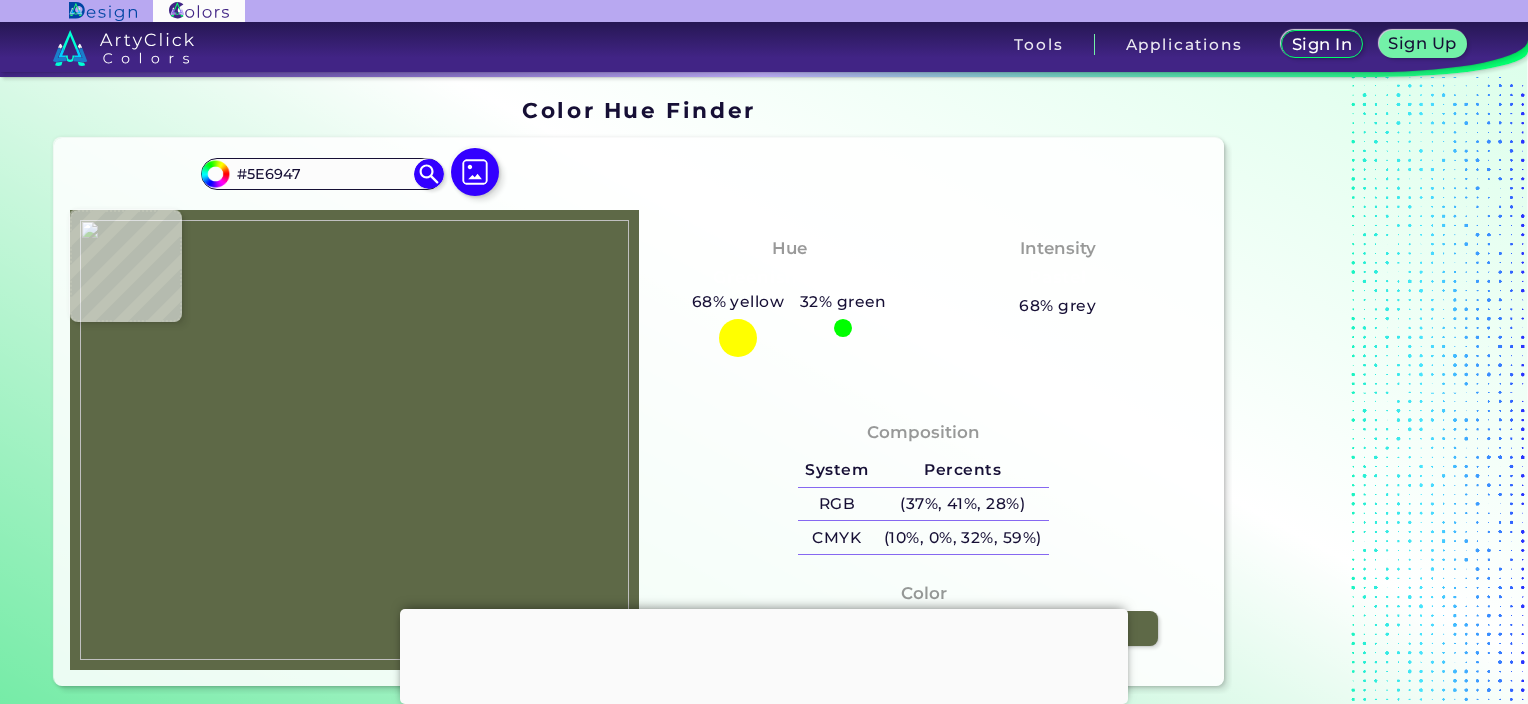 scroll, scrollTop: 100, scrollLeft: 0, axis: vertical 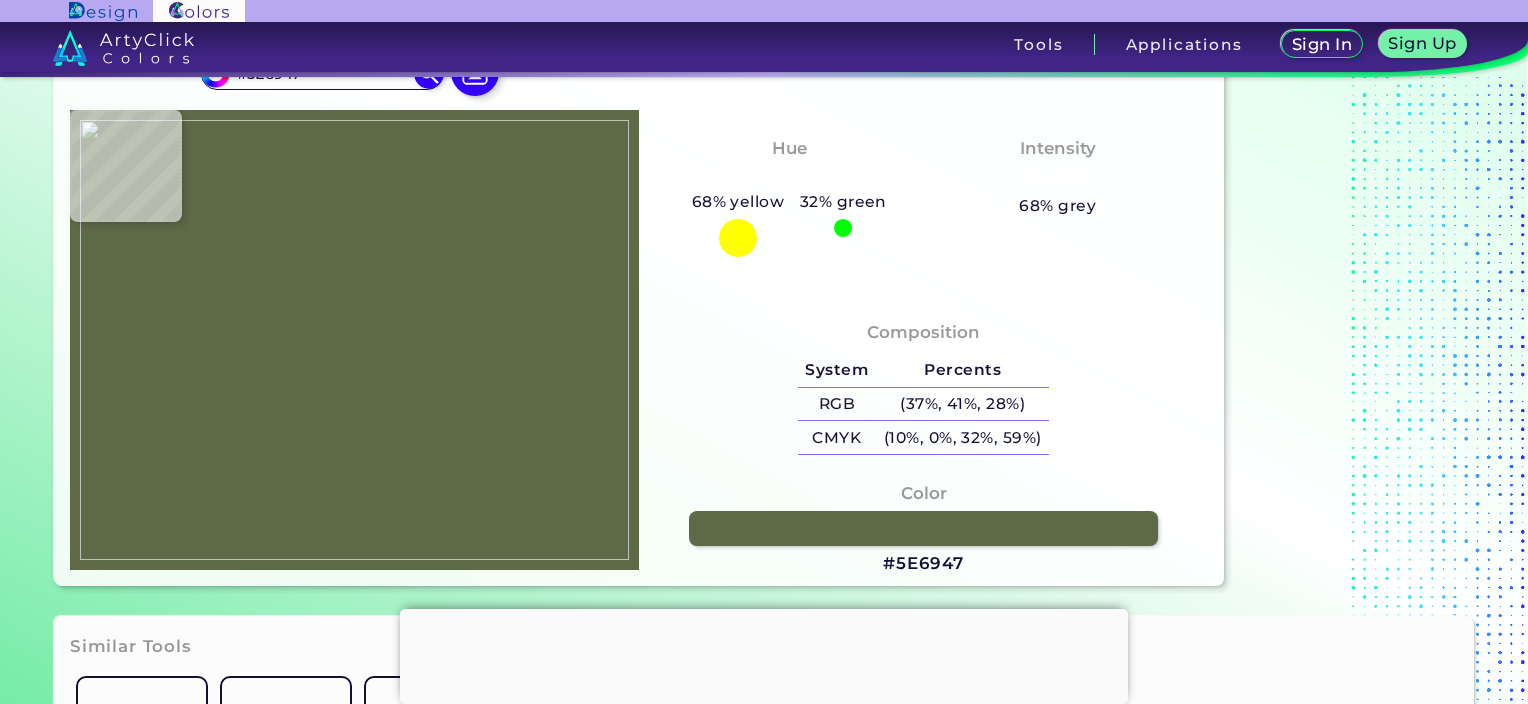 click at bounding box center [354, 340] 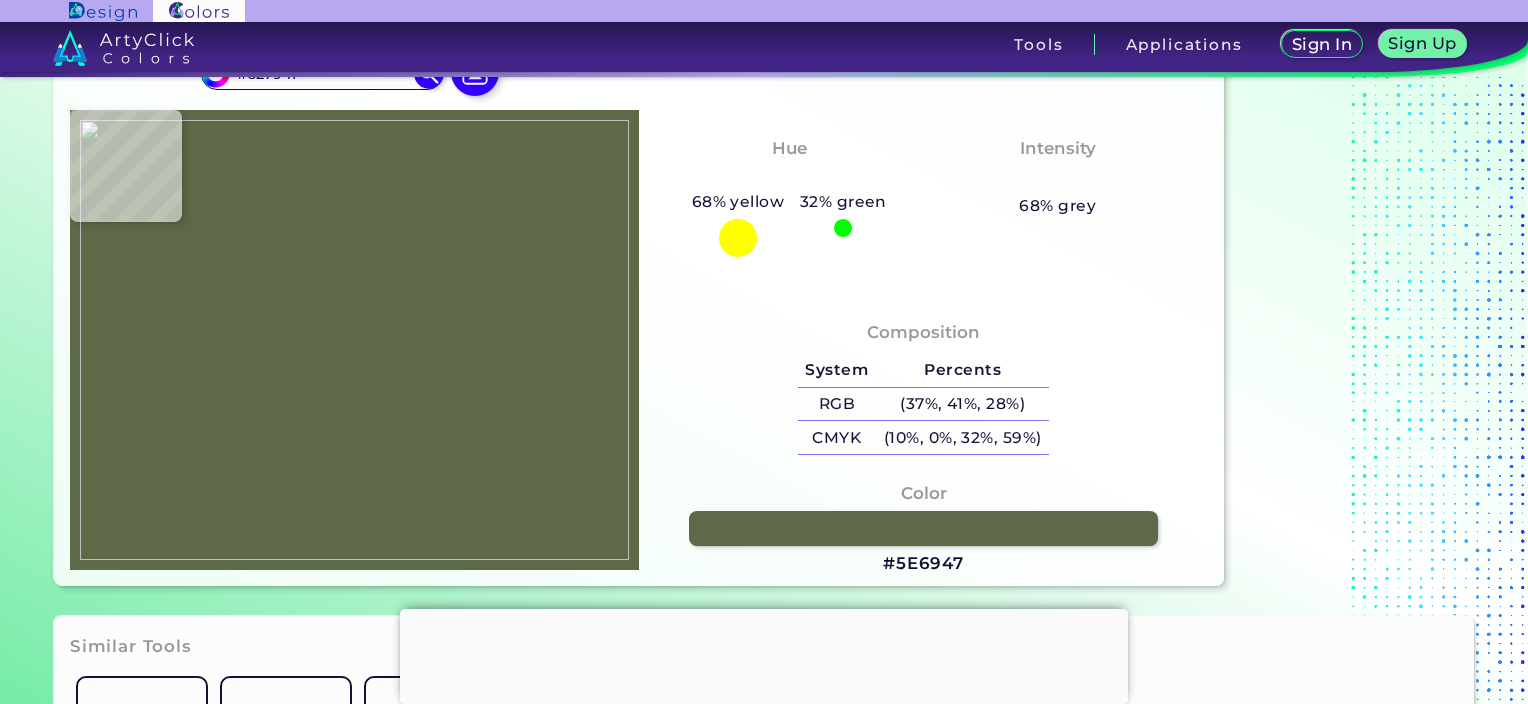 type on "#63794f" 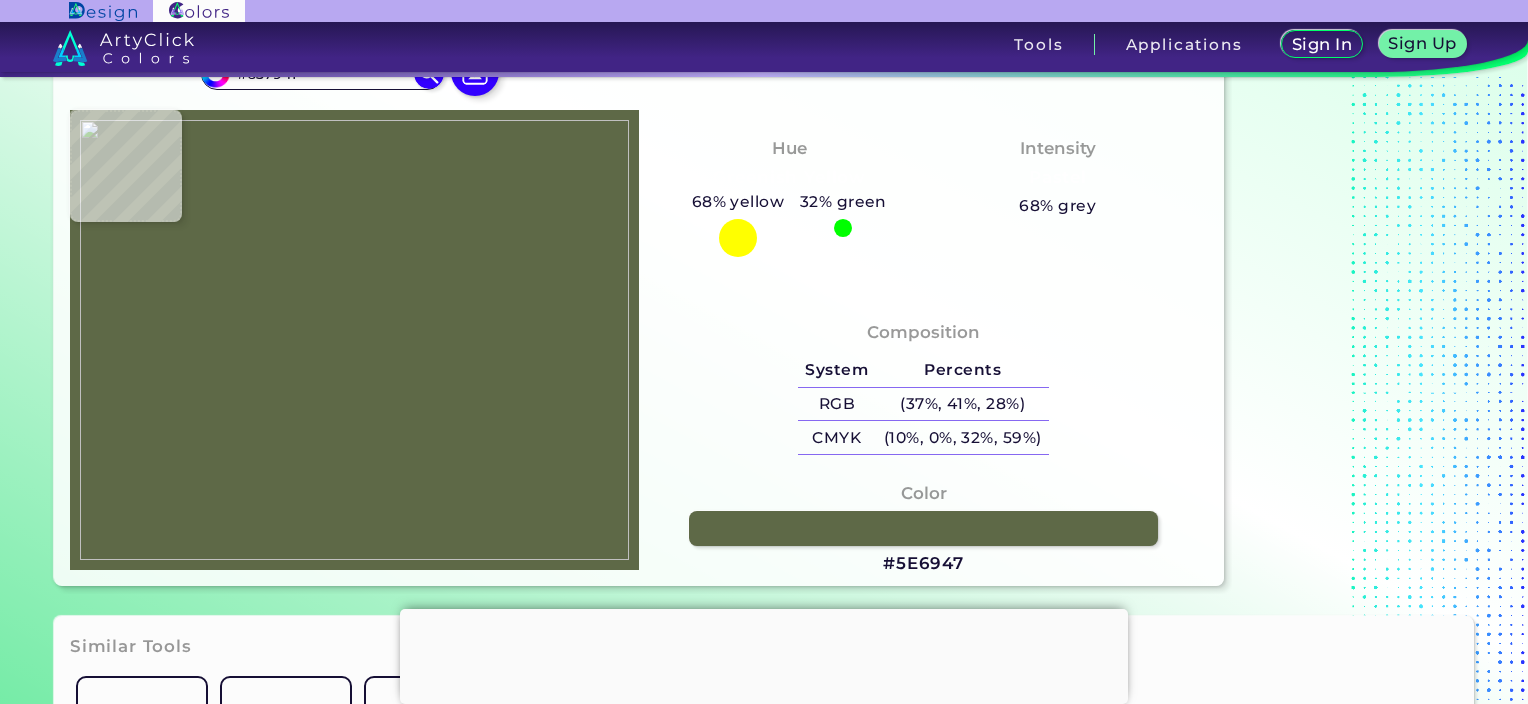 type on "#647b4e" 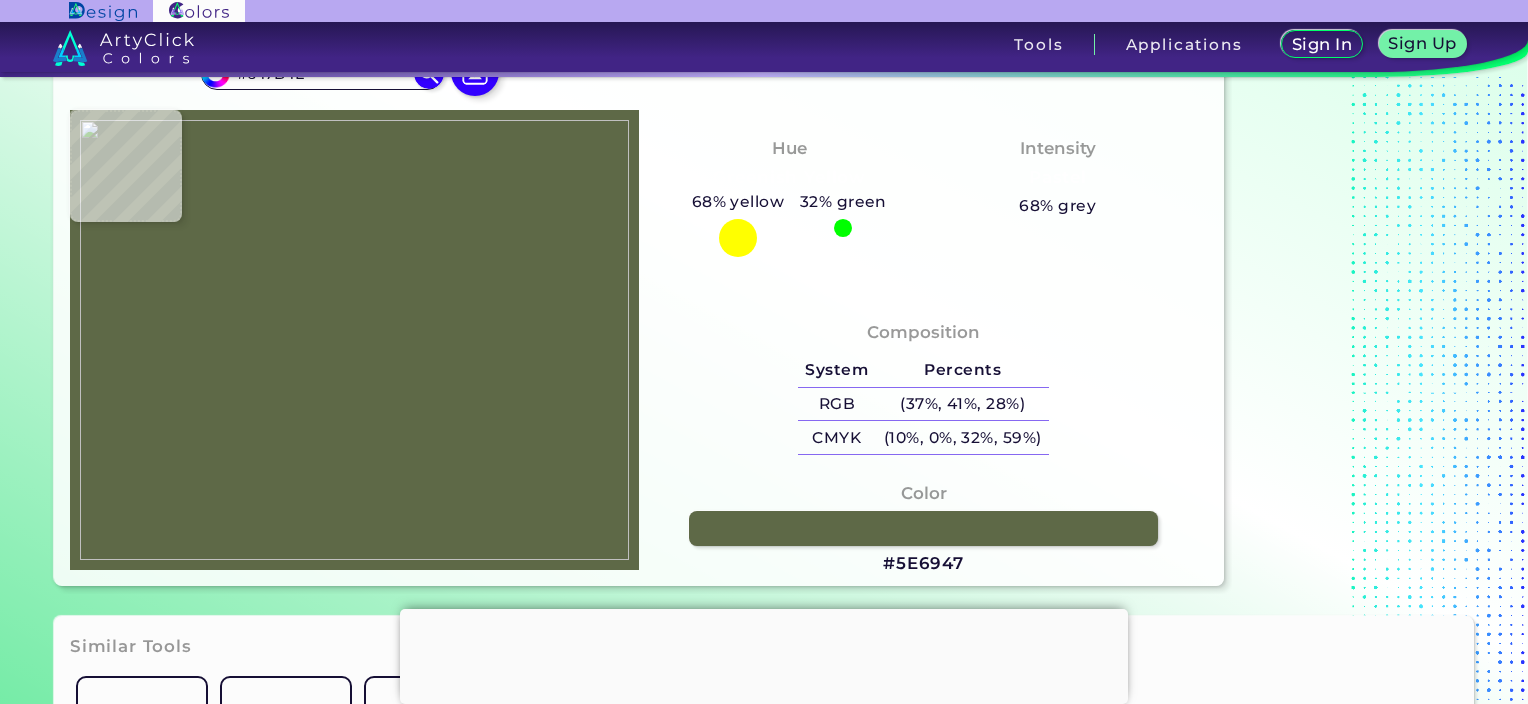 type on "#667b4b" 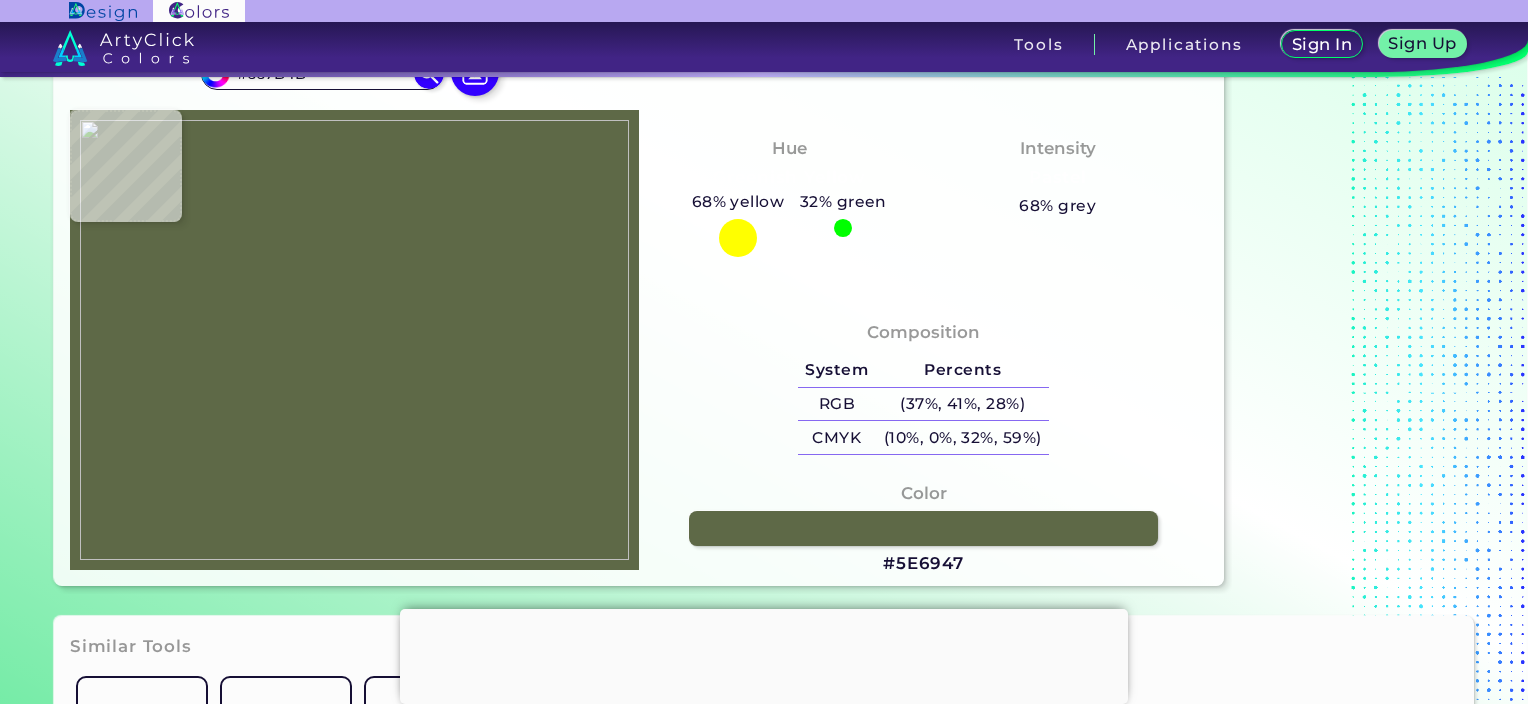 type on "#758450" 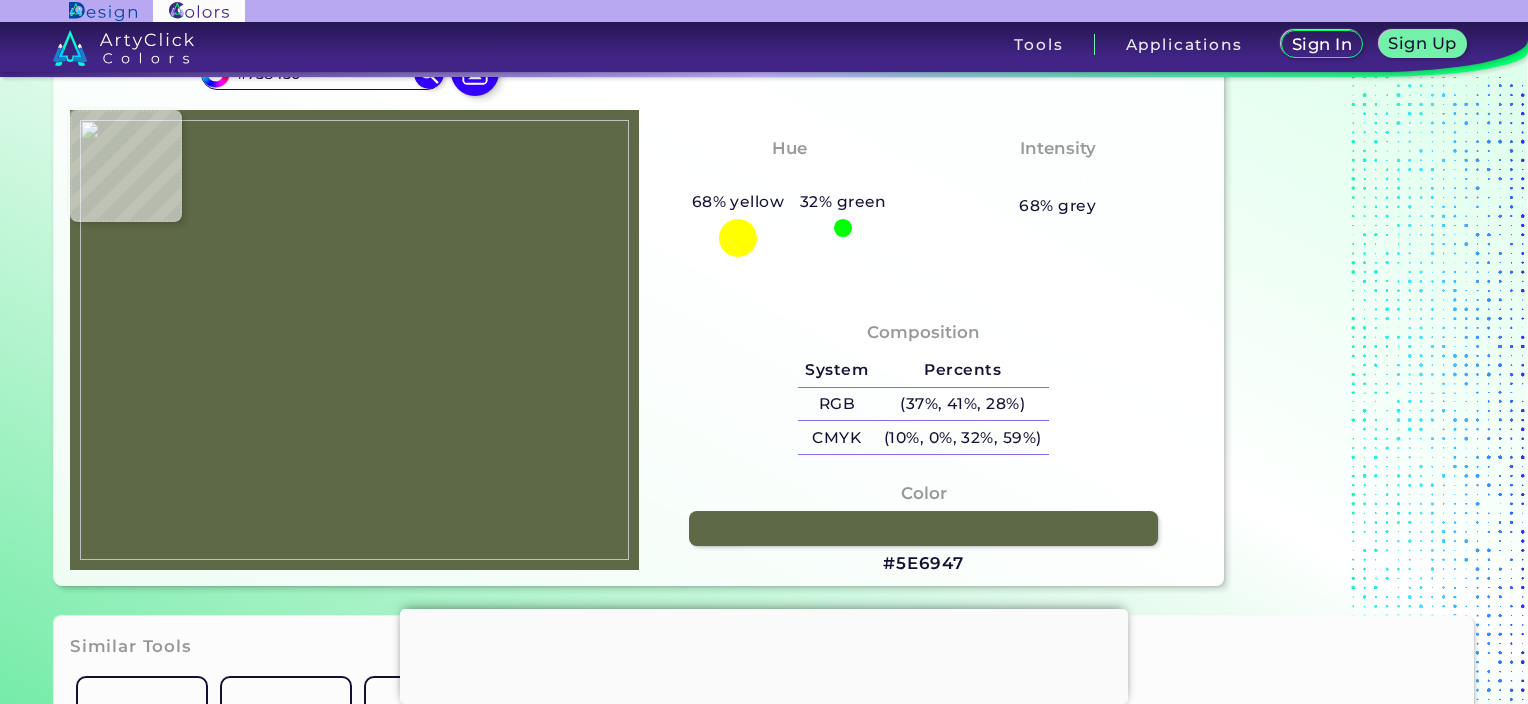 type on "#a7b27d" 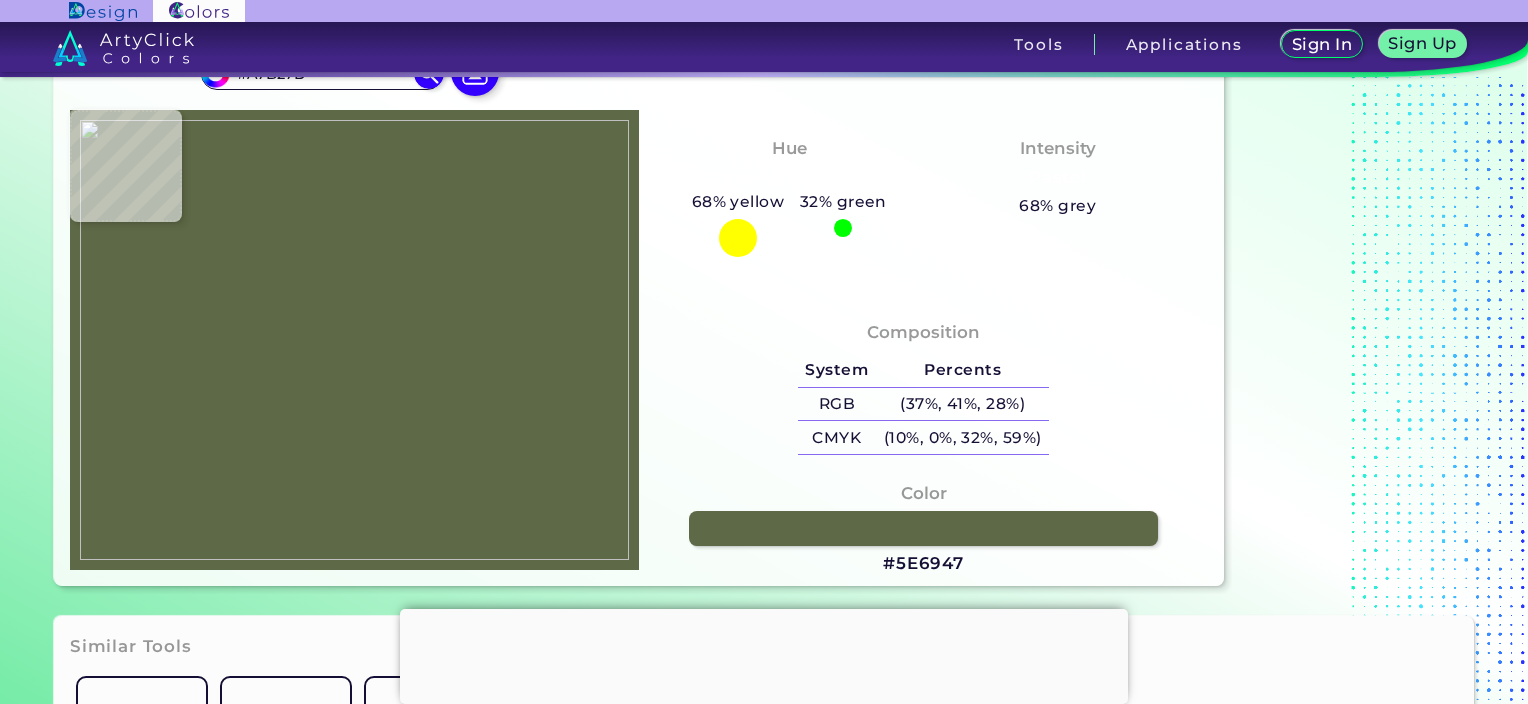 type on "#aeb58b" 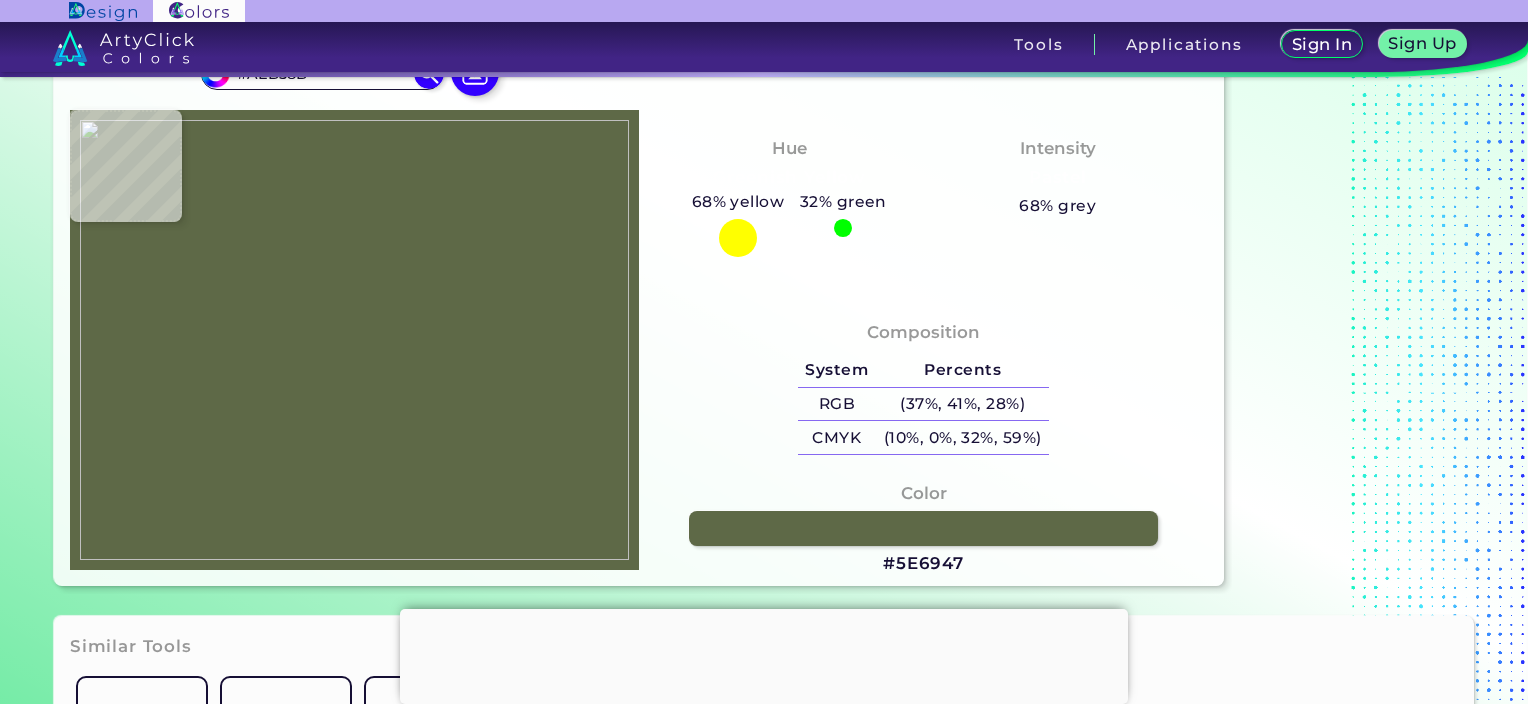 type on "#b8bbaa" 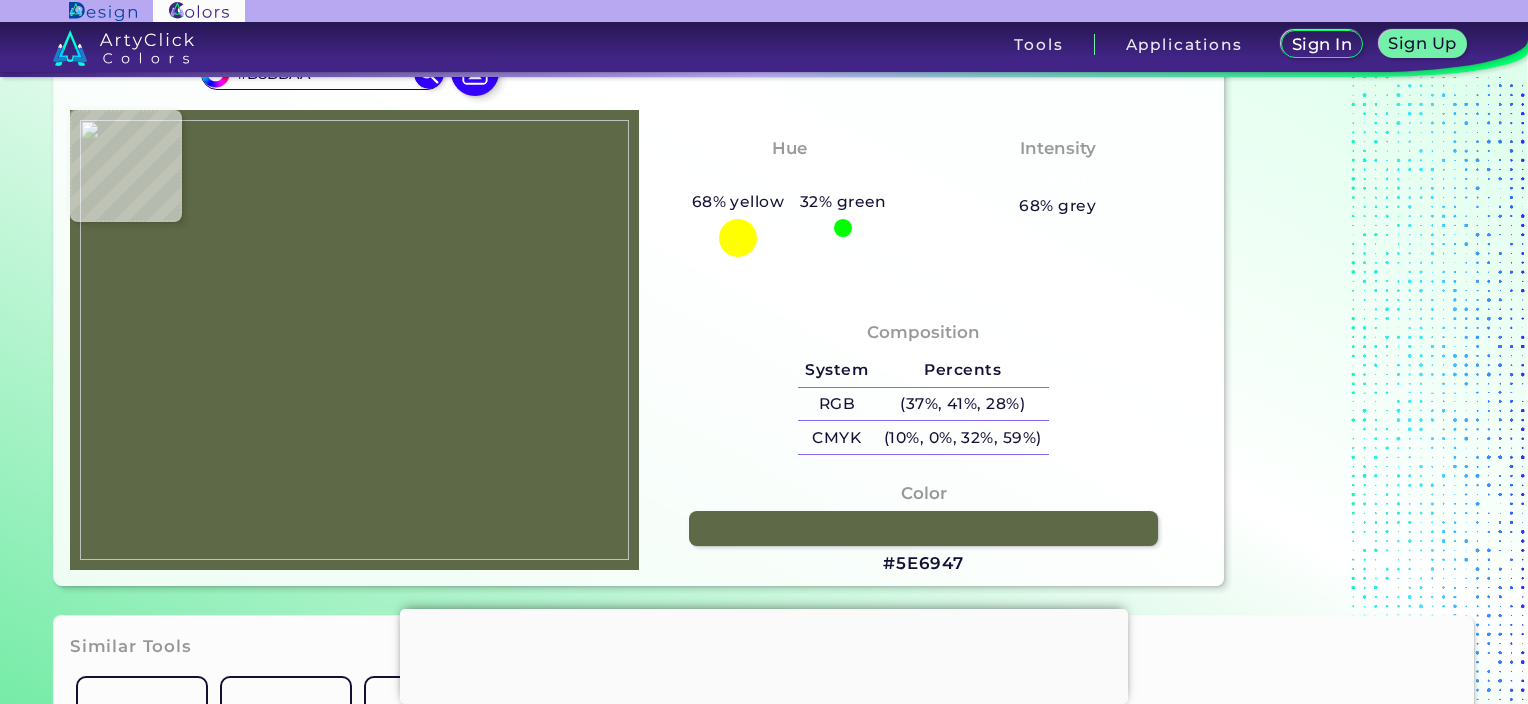 type on "#fffeff" 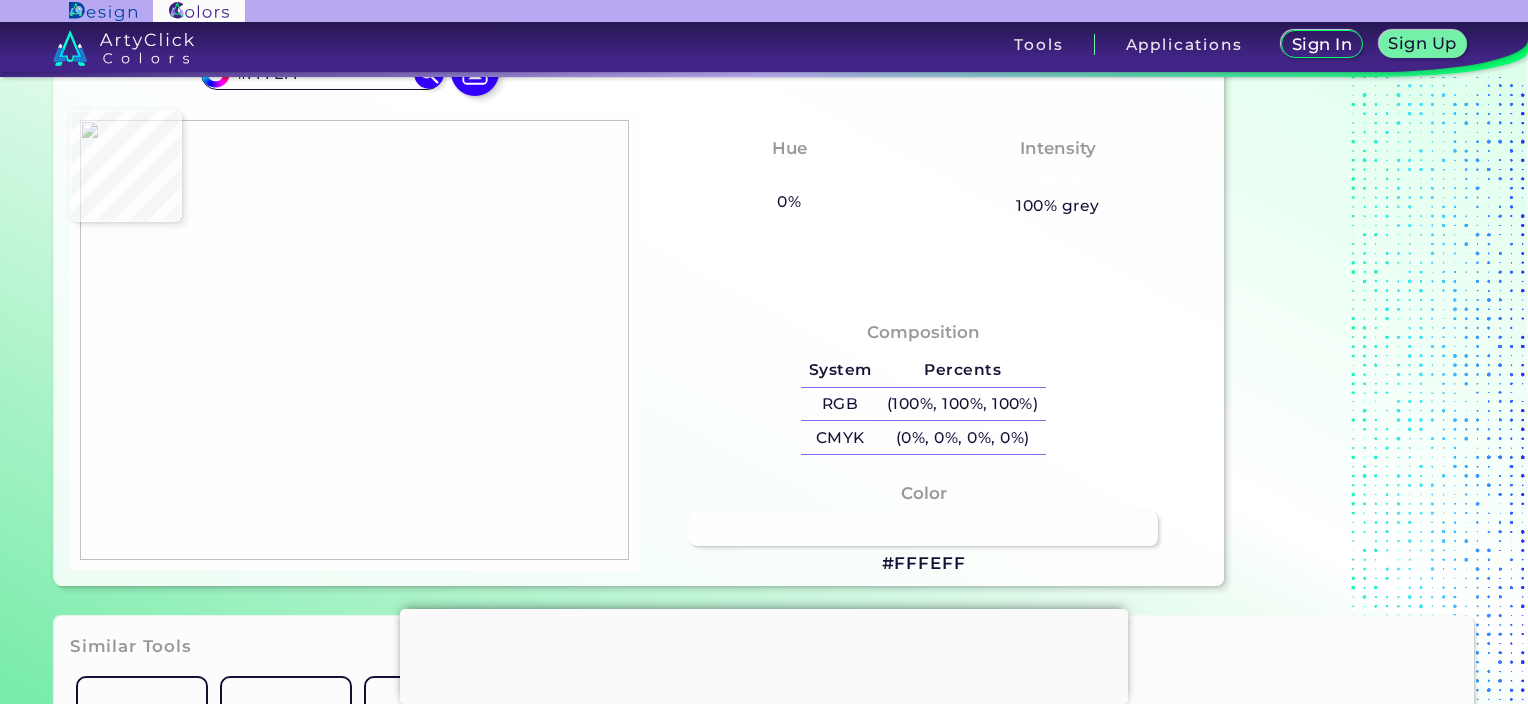 type on "#fafdfd" 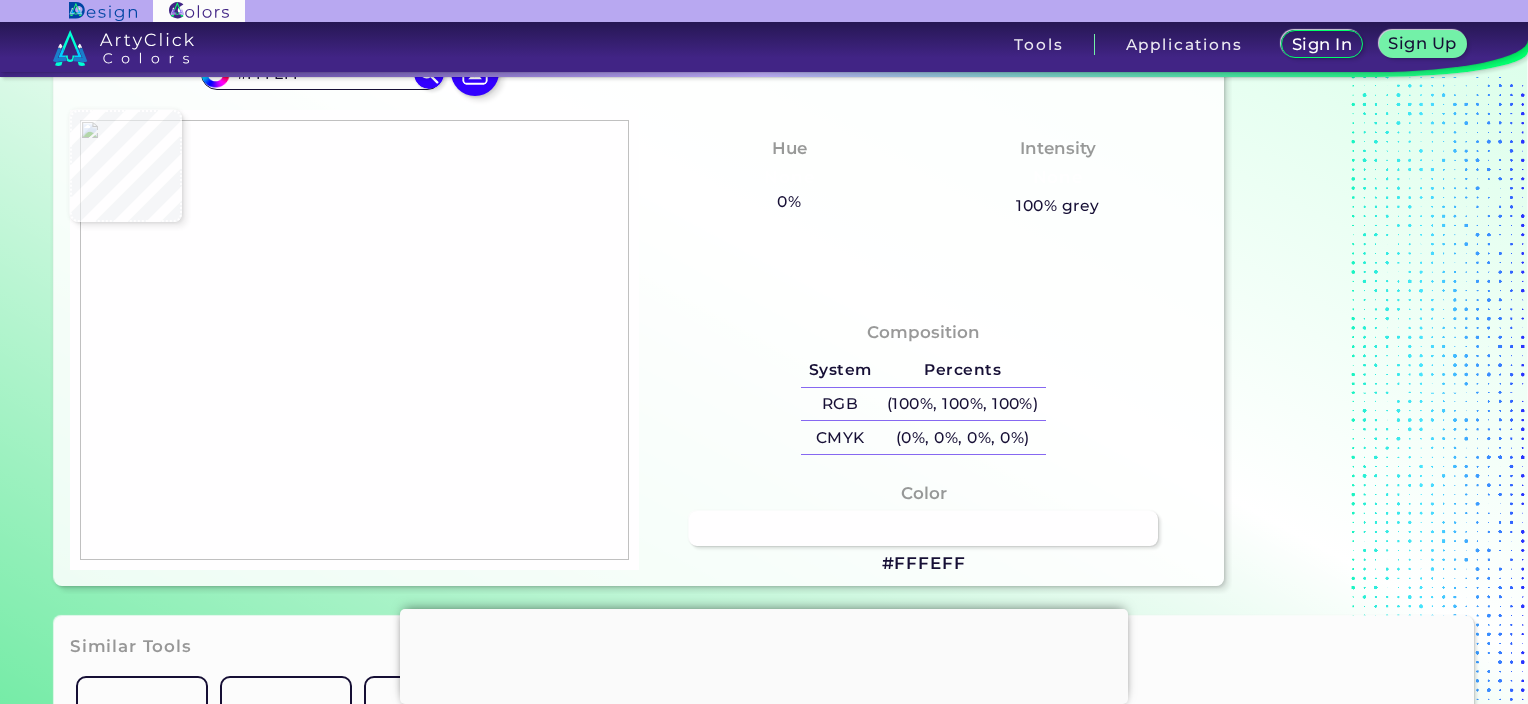 type on "#FAFDFD" 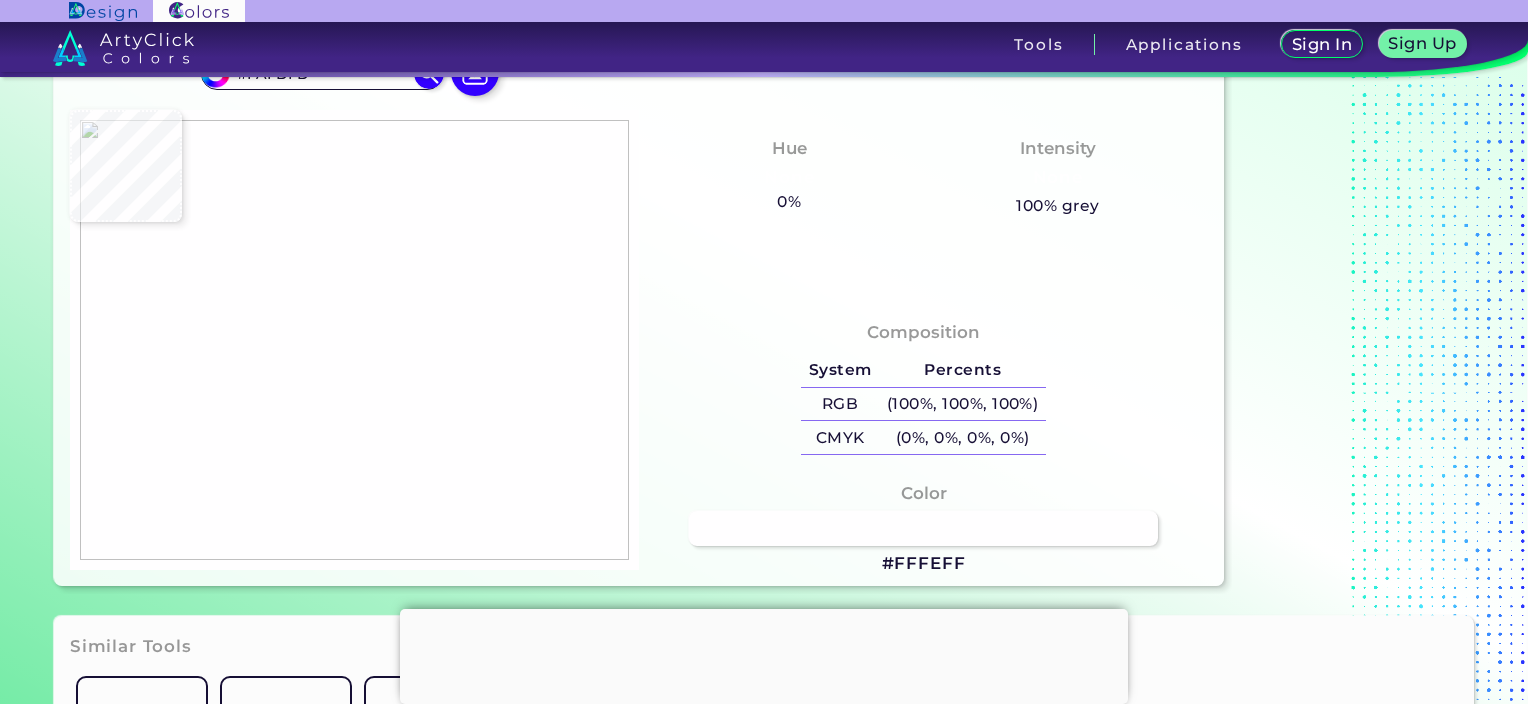 type on "#adbcb9" 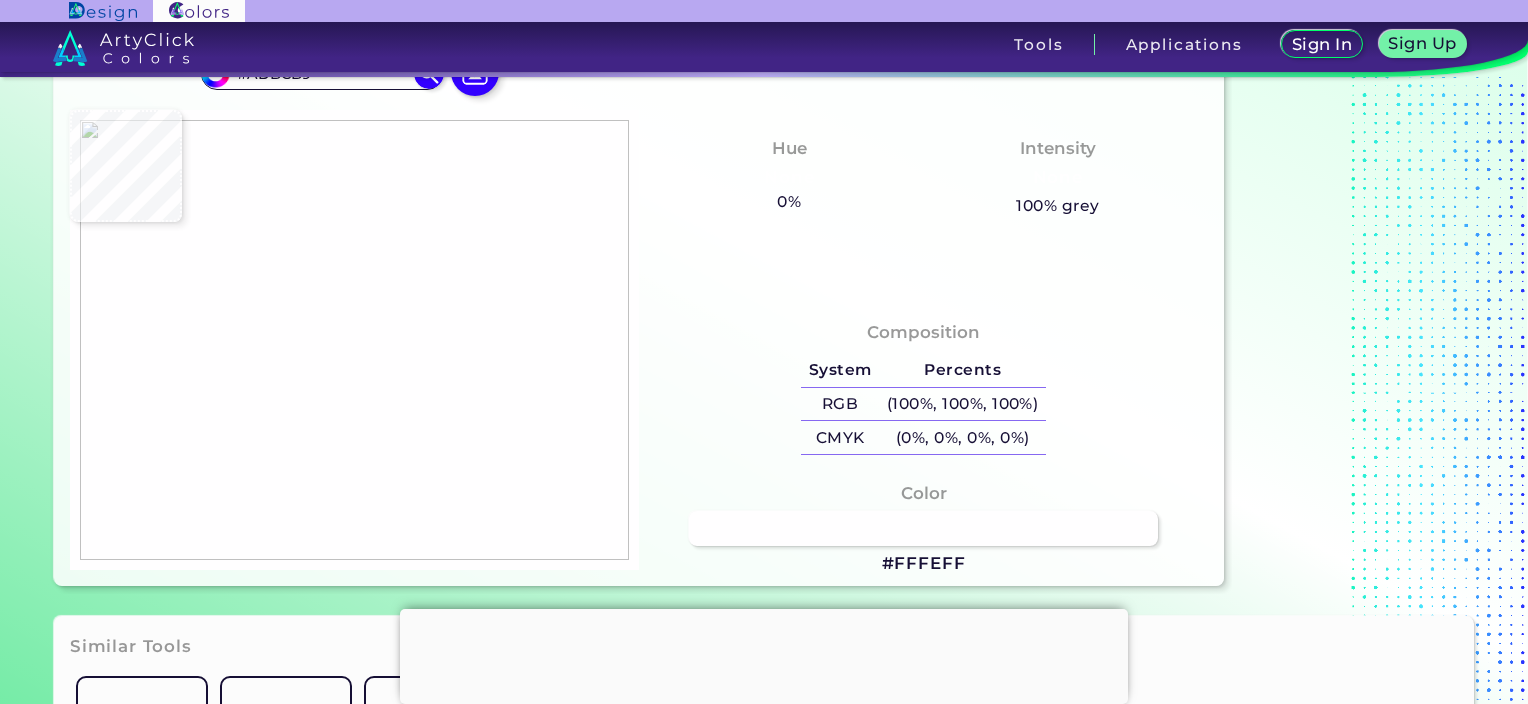 type on "#9baca8" 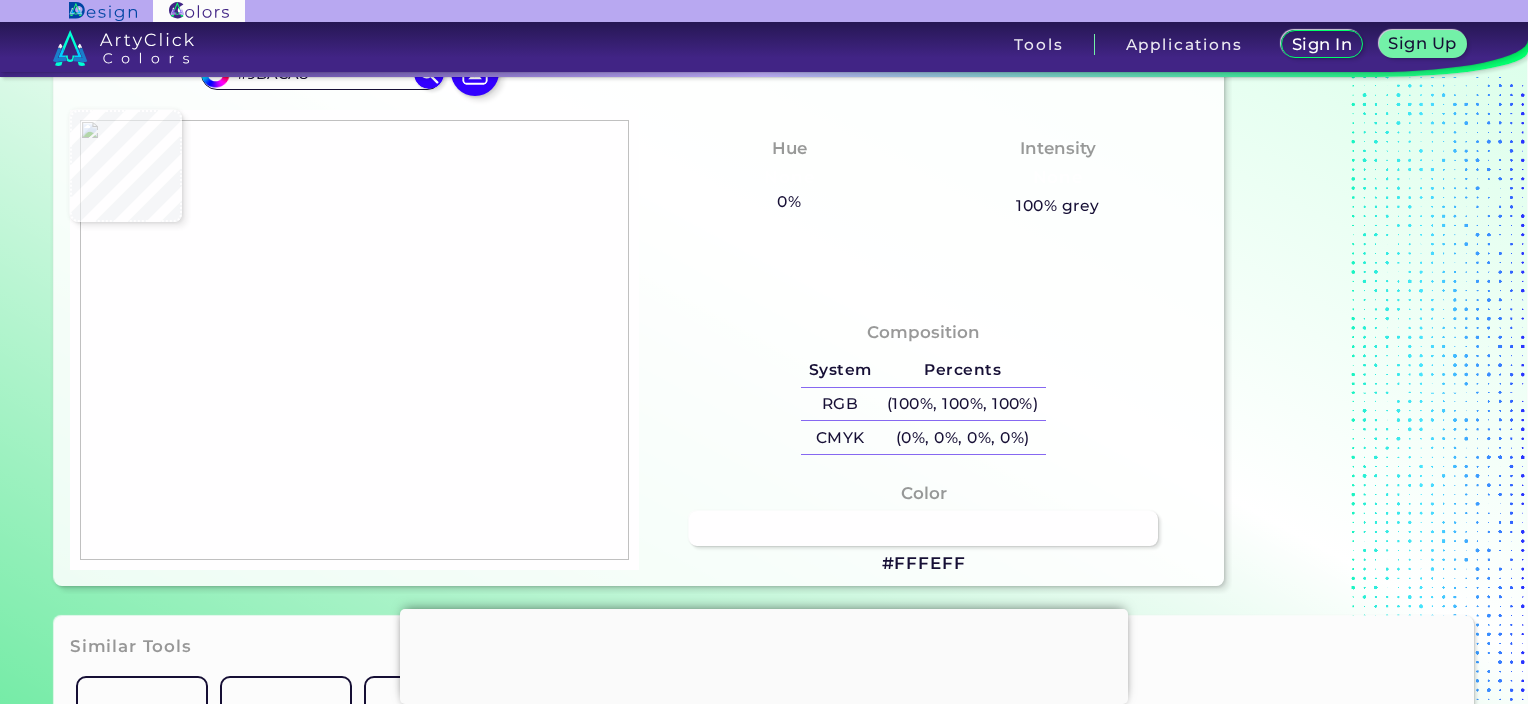 type on "#c1c9c8" 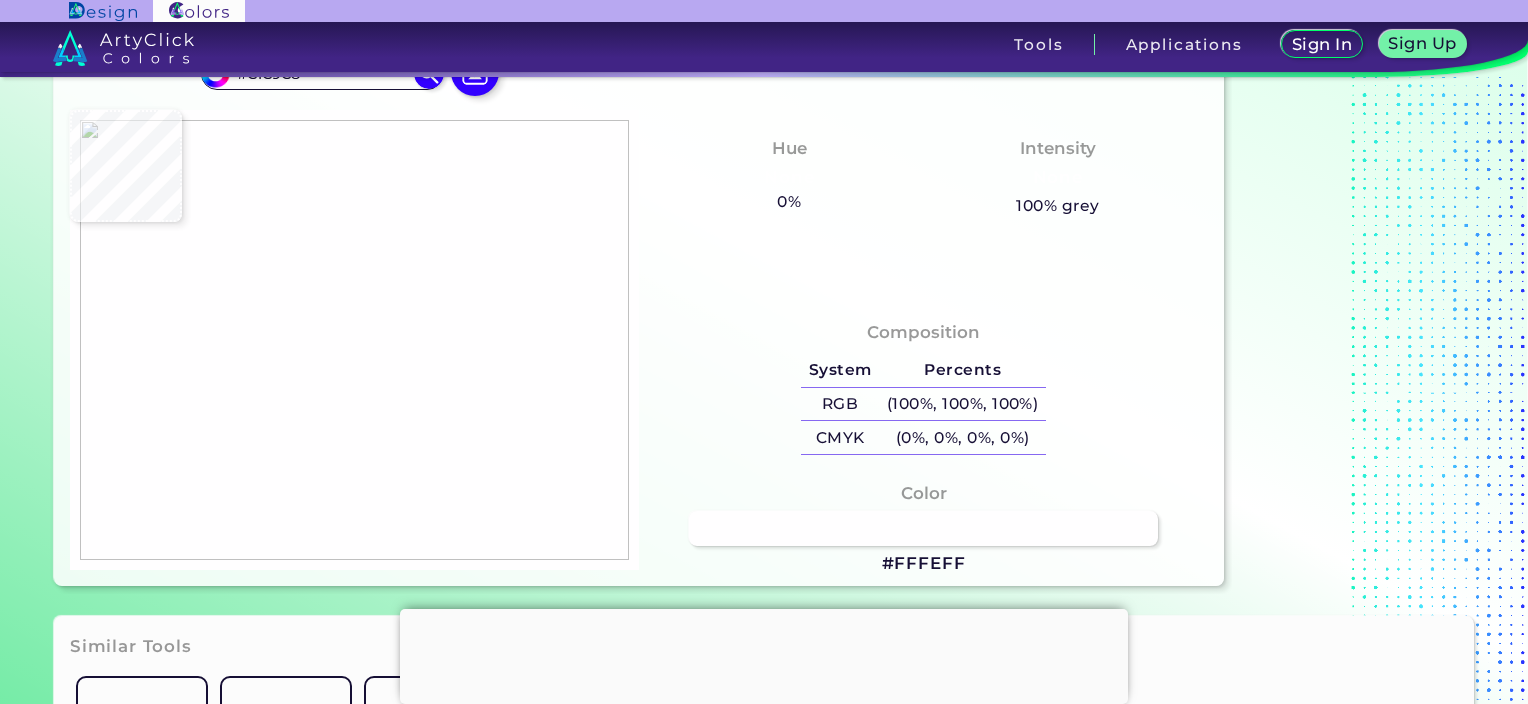 type on "#e8ede7" 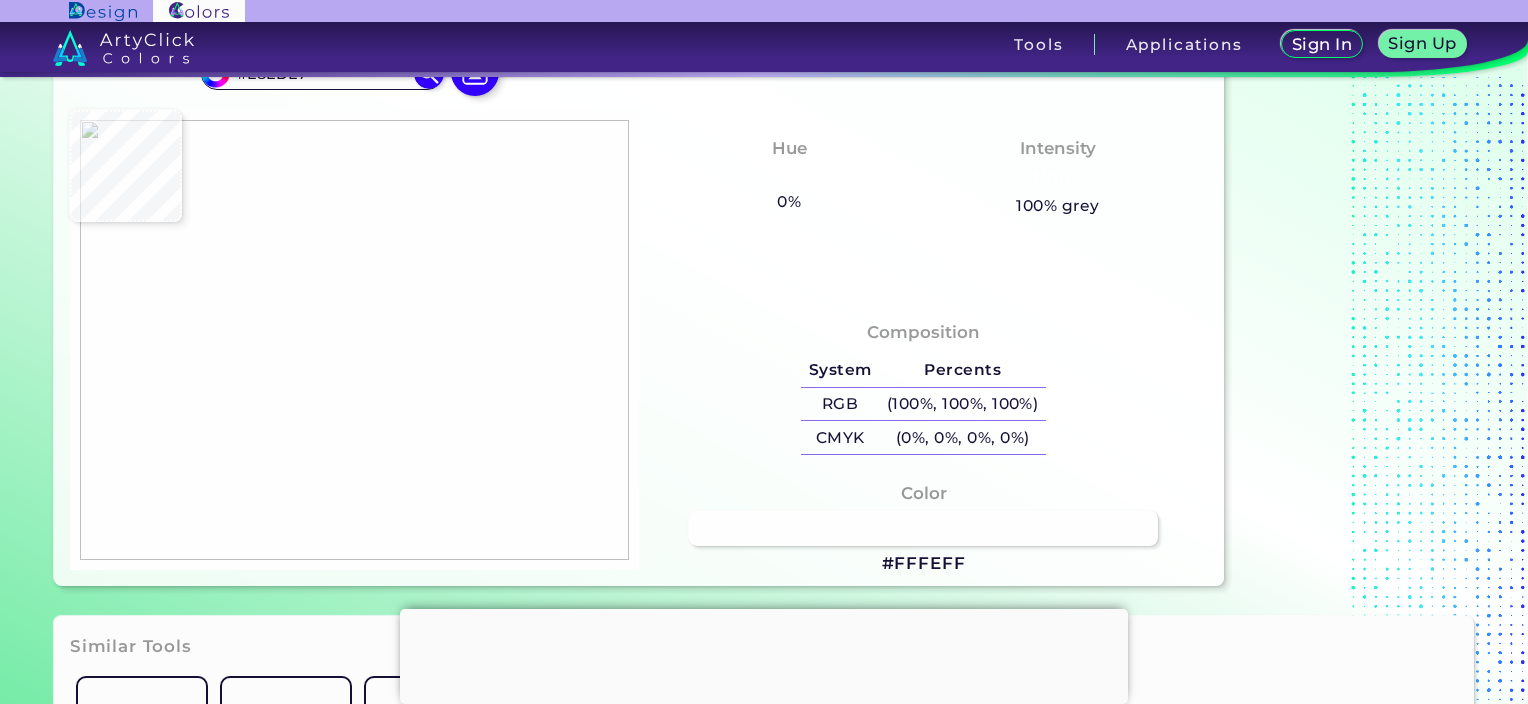 type on "#ebeae9" 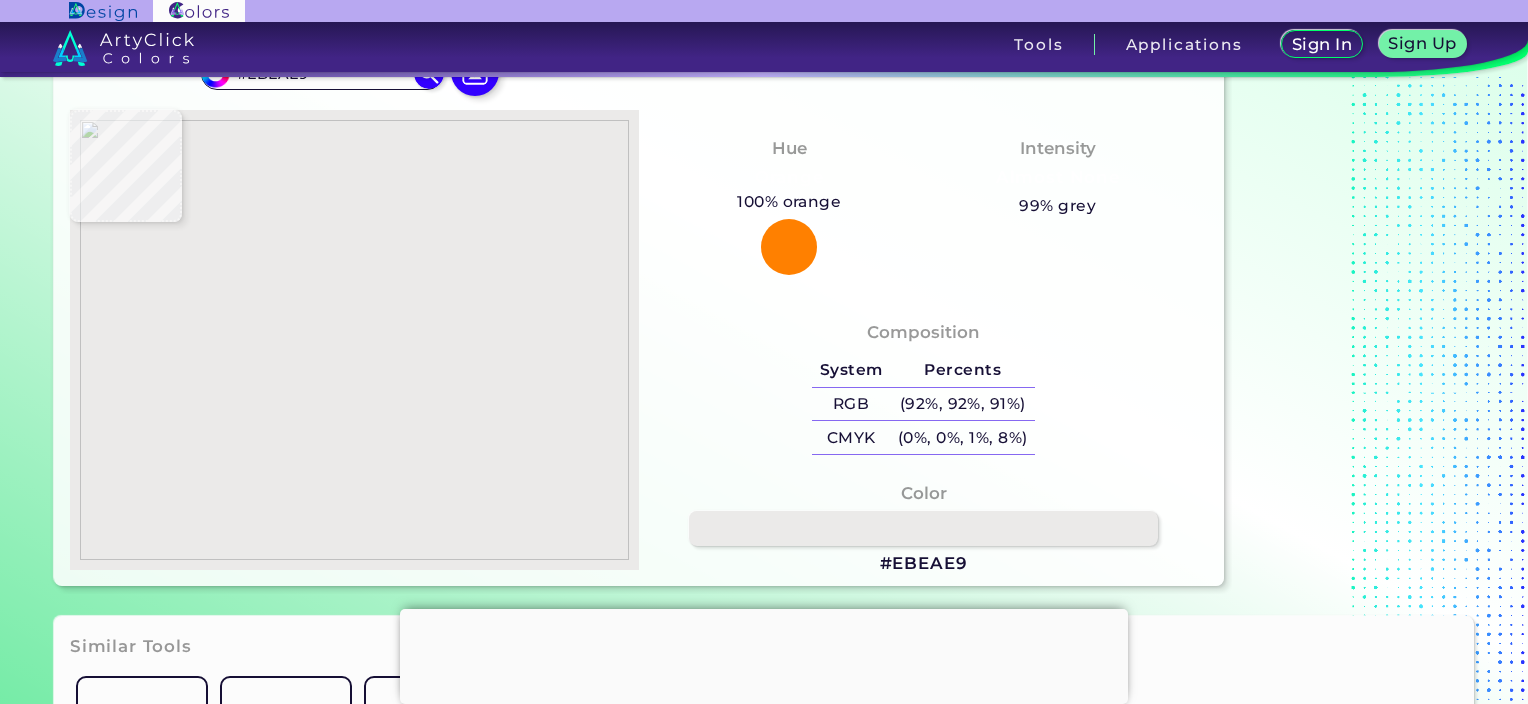 type on "#e9eaea" 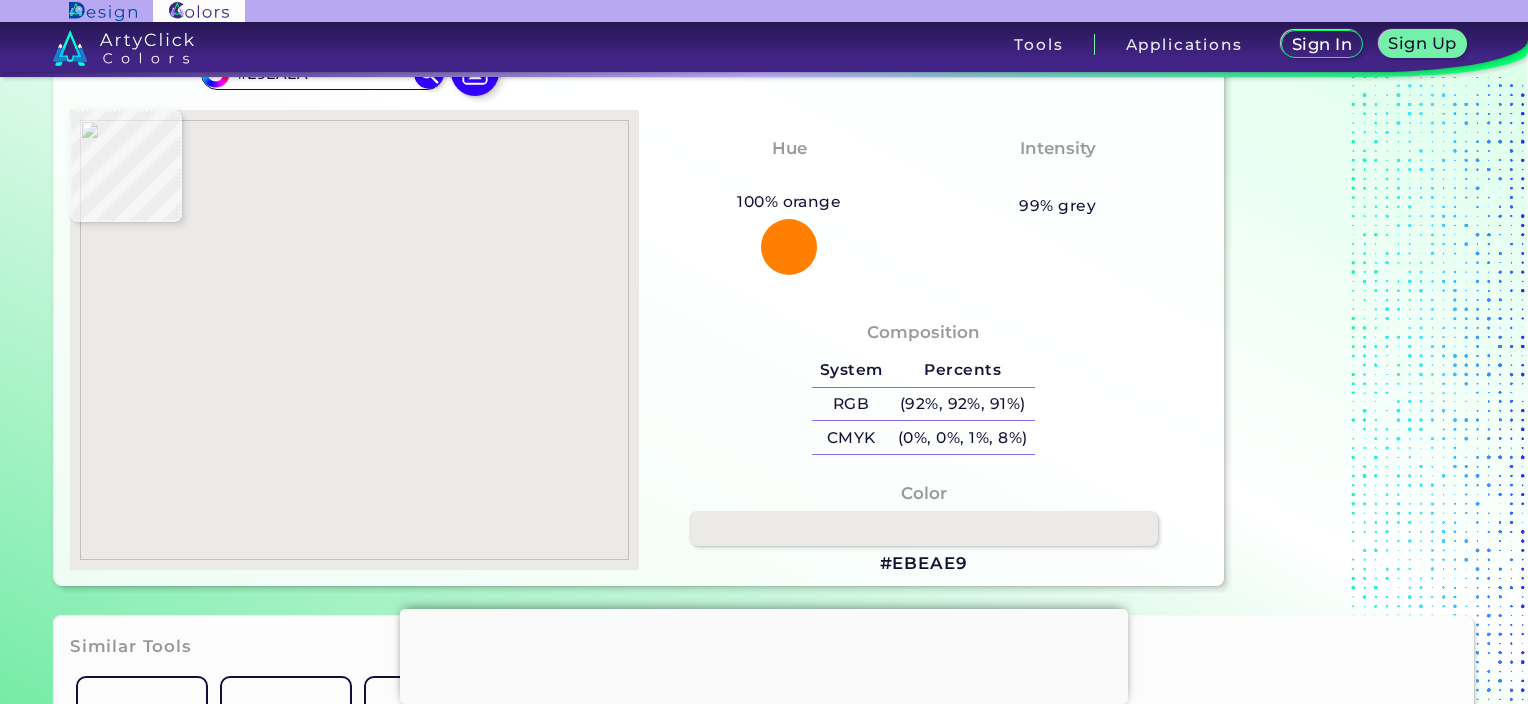 type on "#f1eee9" 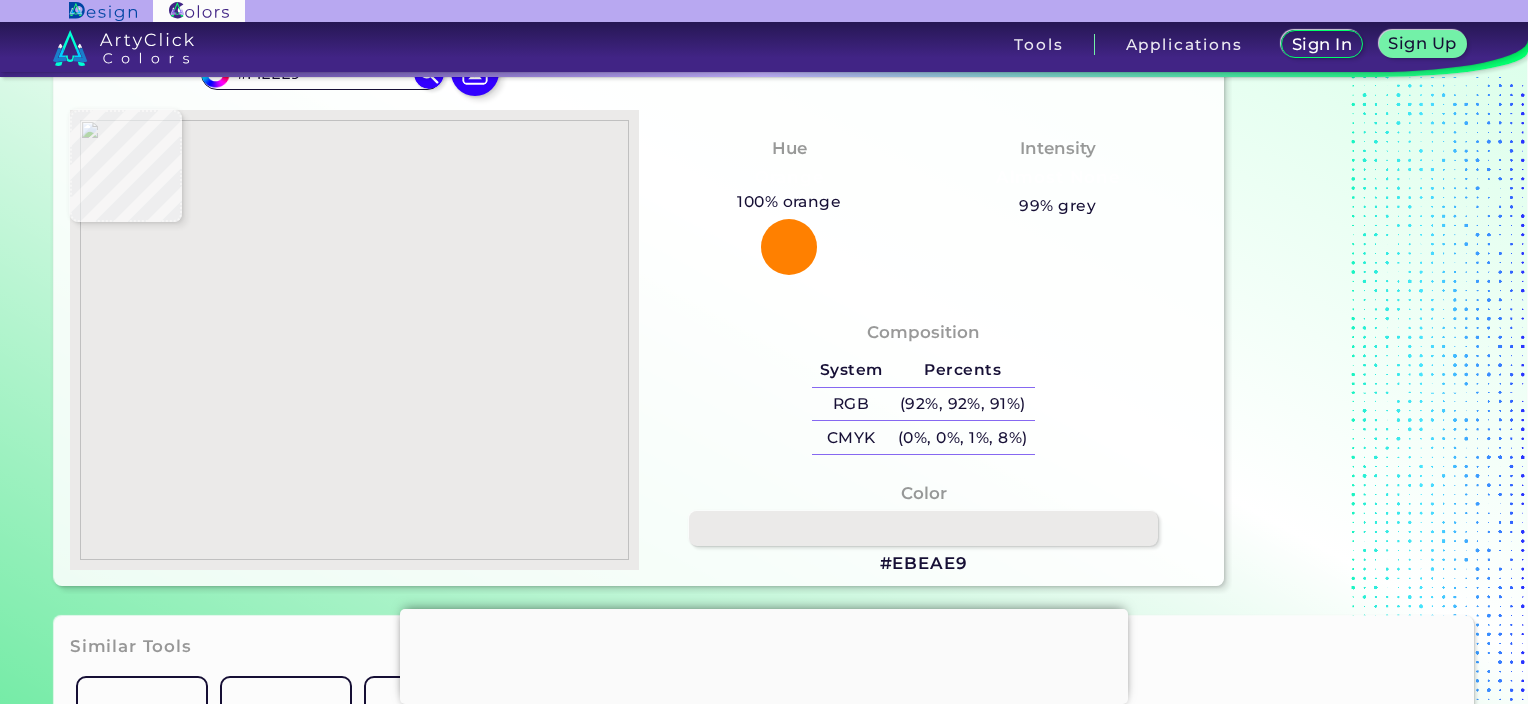 type on "#e9eae6" 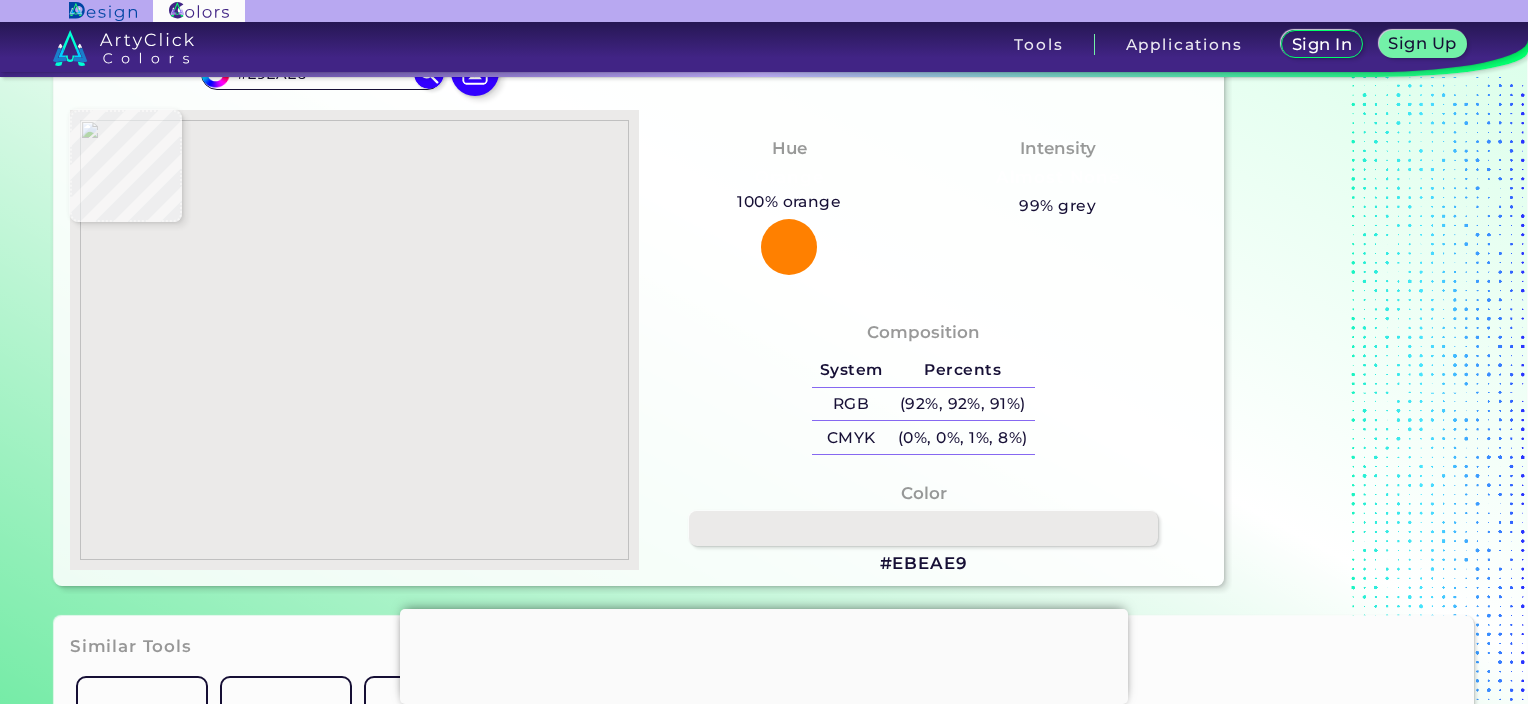 type on "#f5f4f2" 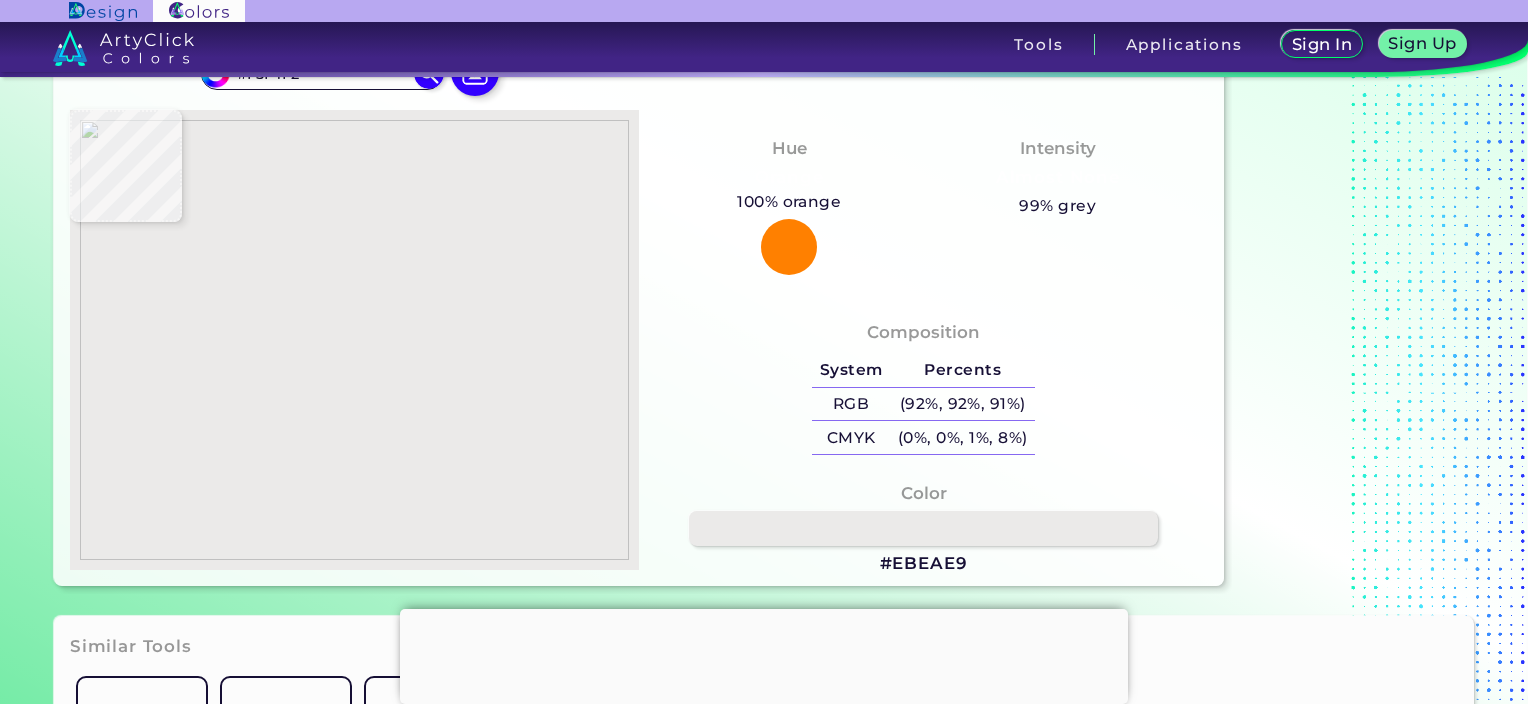 type on "#e2e7e5" 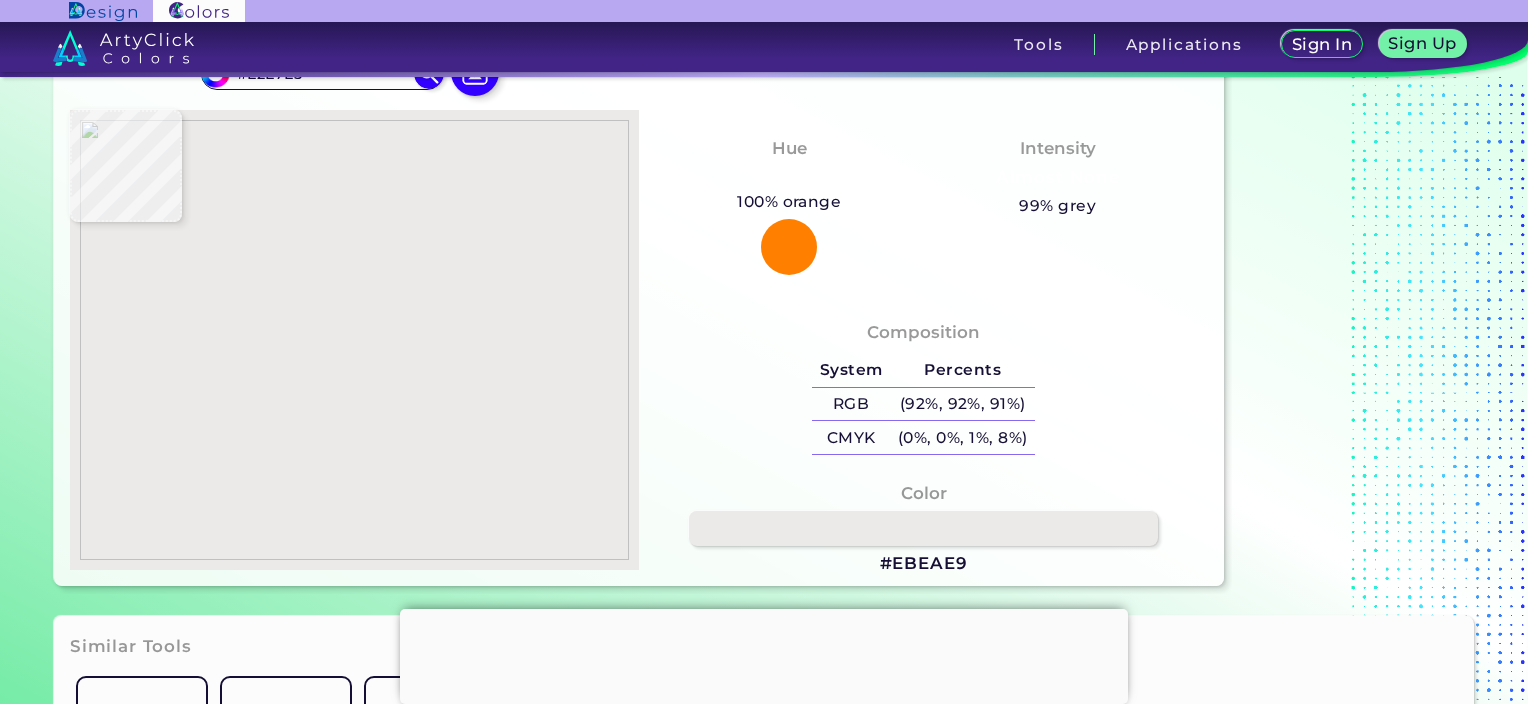 type on "#cbcac8" 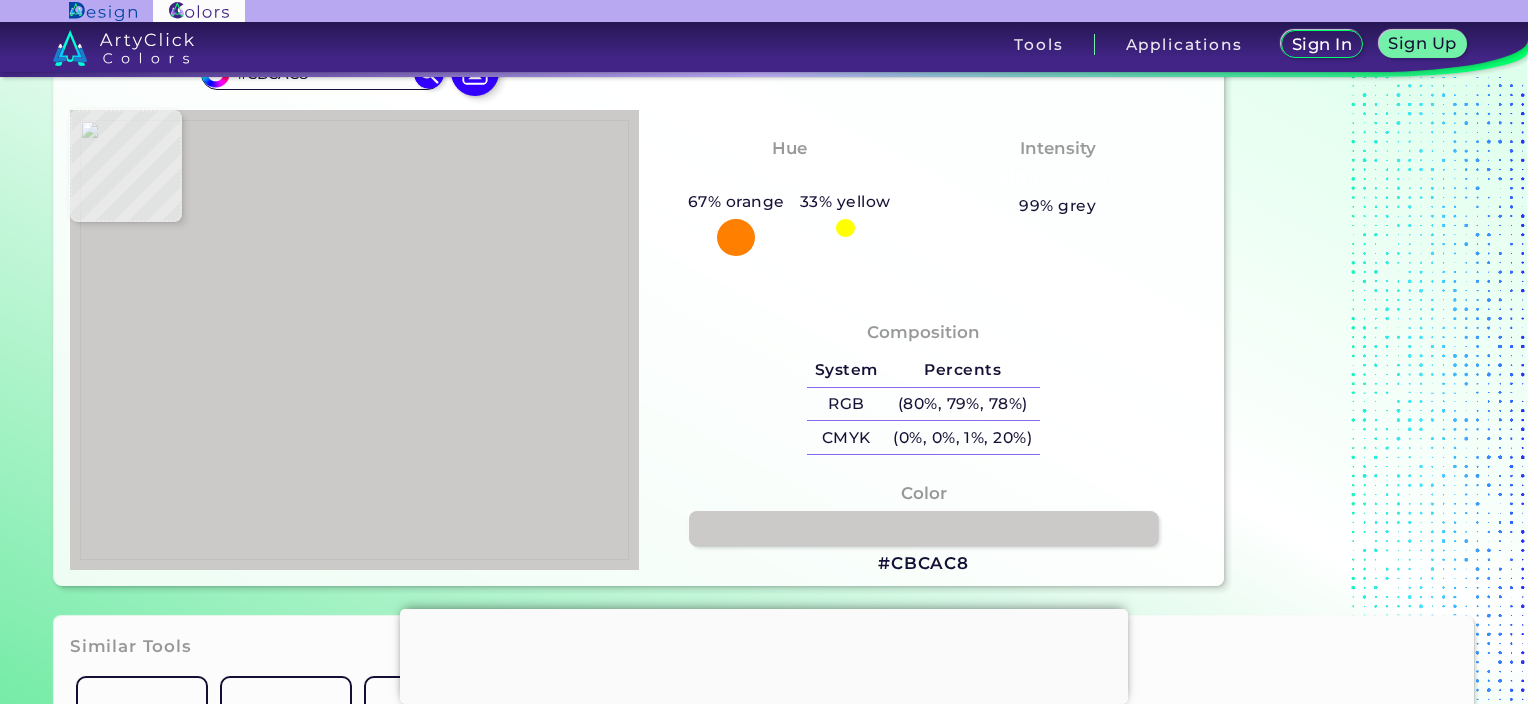 type on "#c5c5c3" 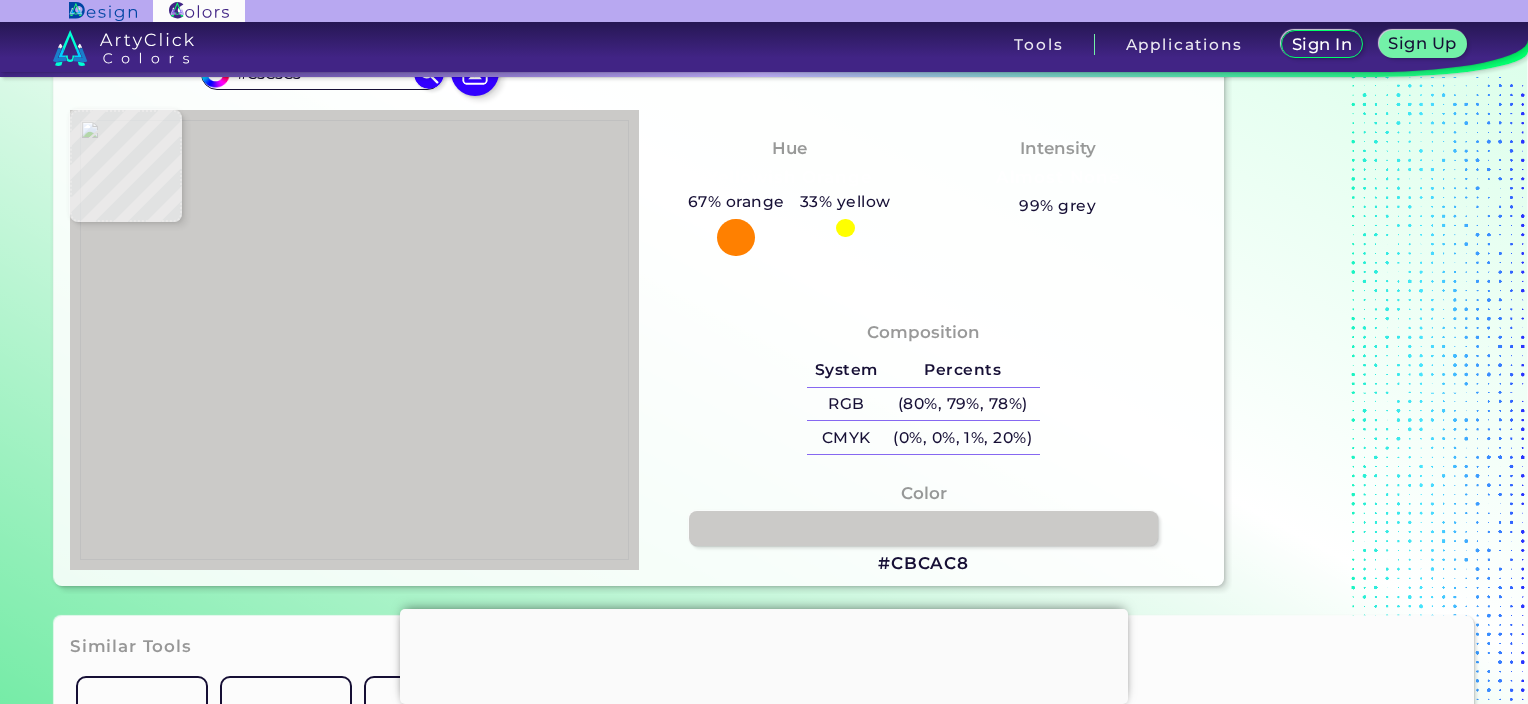 type on "#c8c8c6" 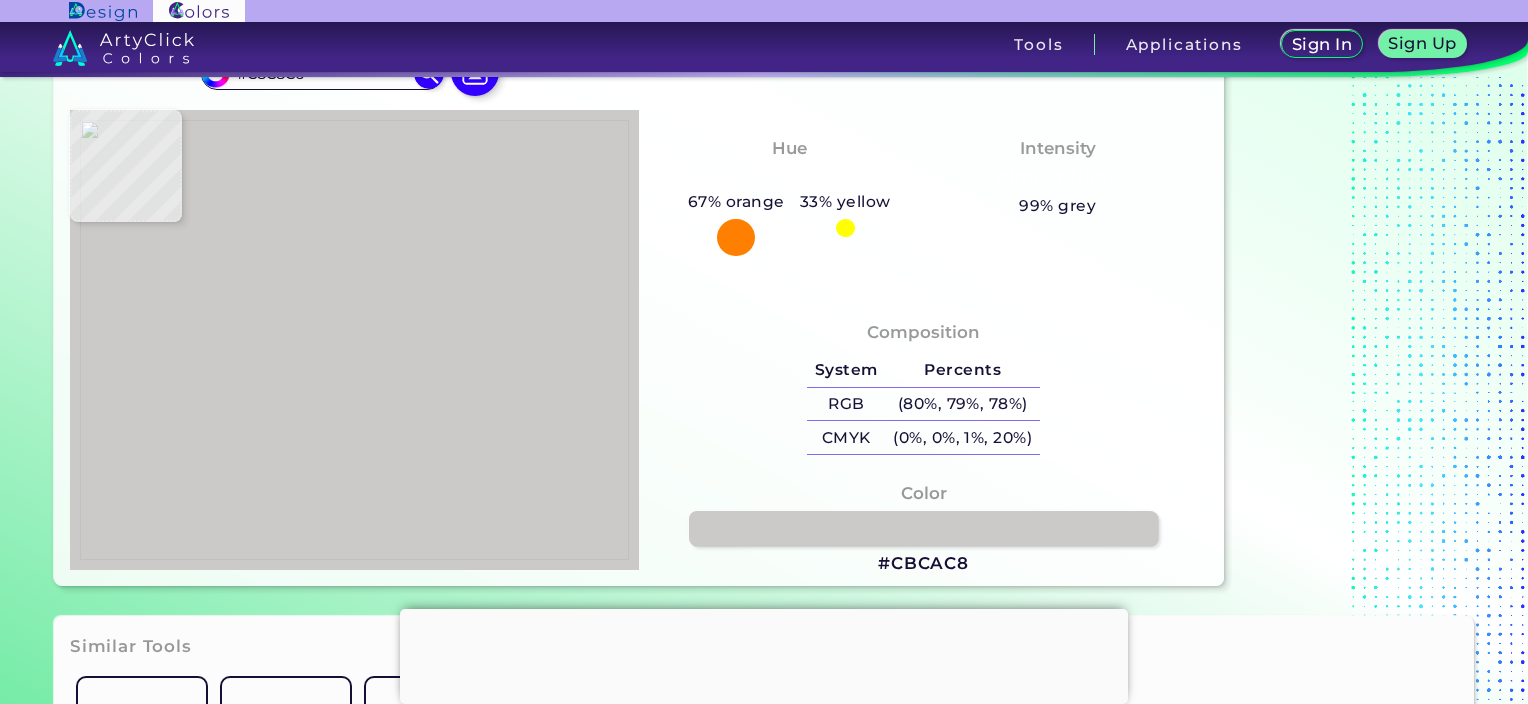 type on "#c3c3c1" 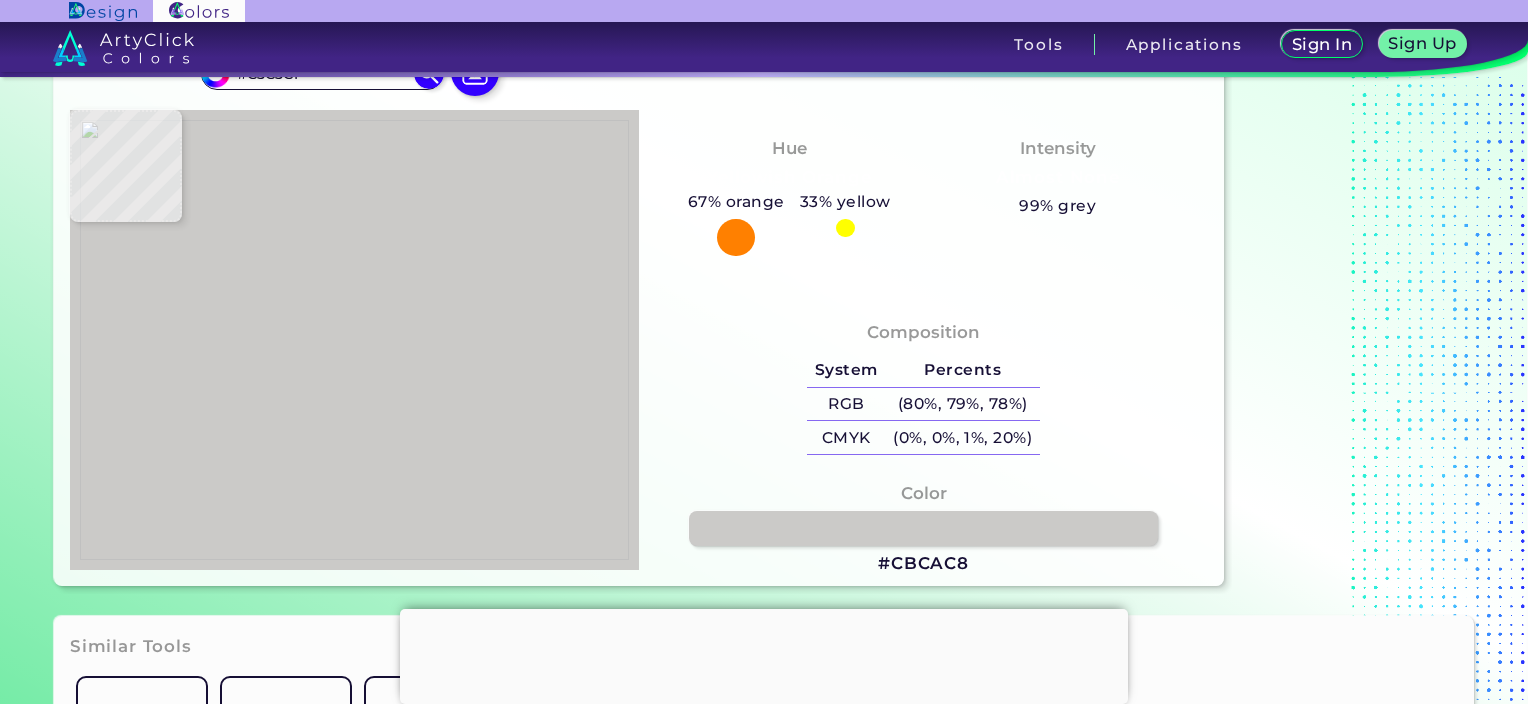 type on "#ababa9" 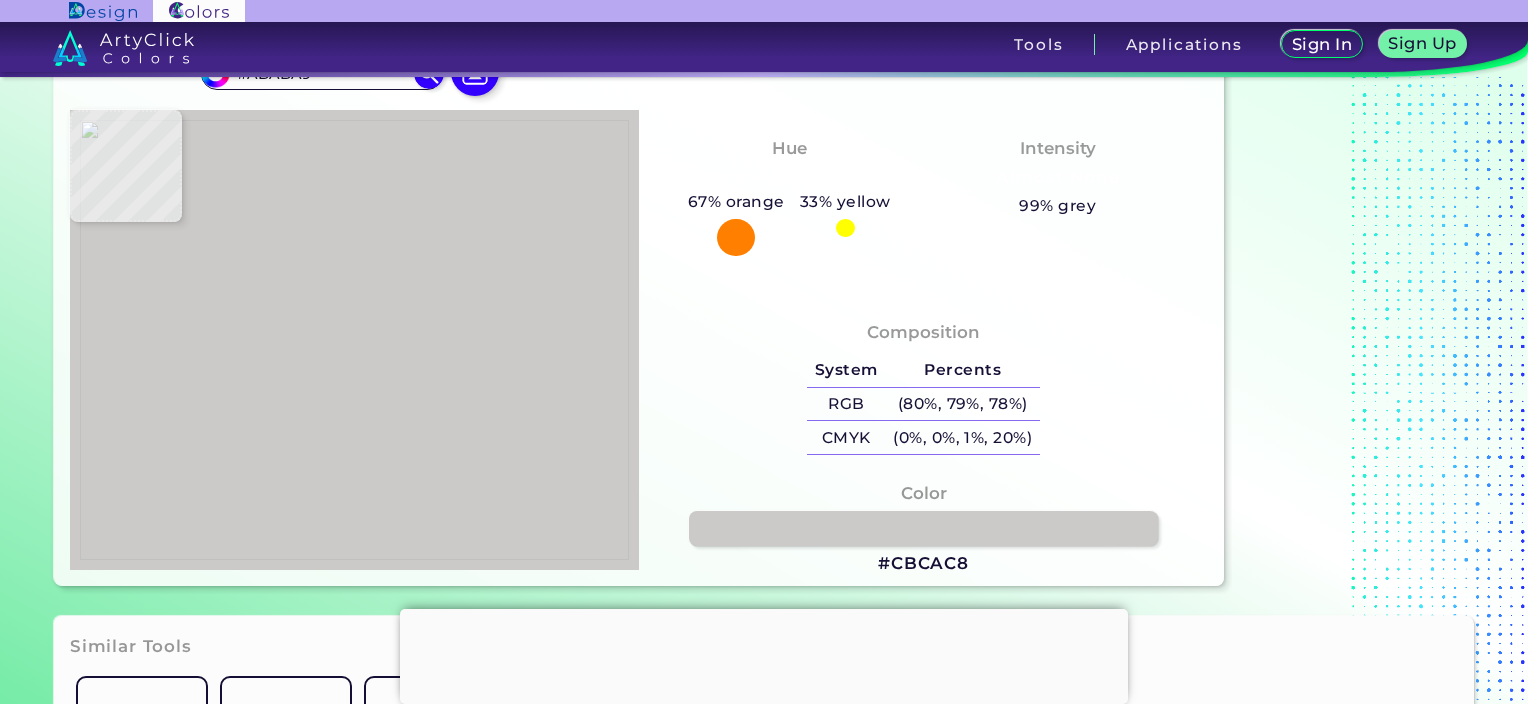 type on "#b7b7b5" 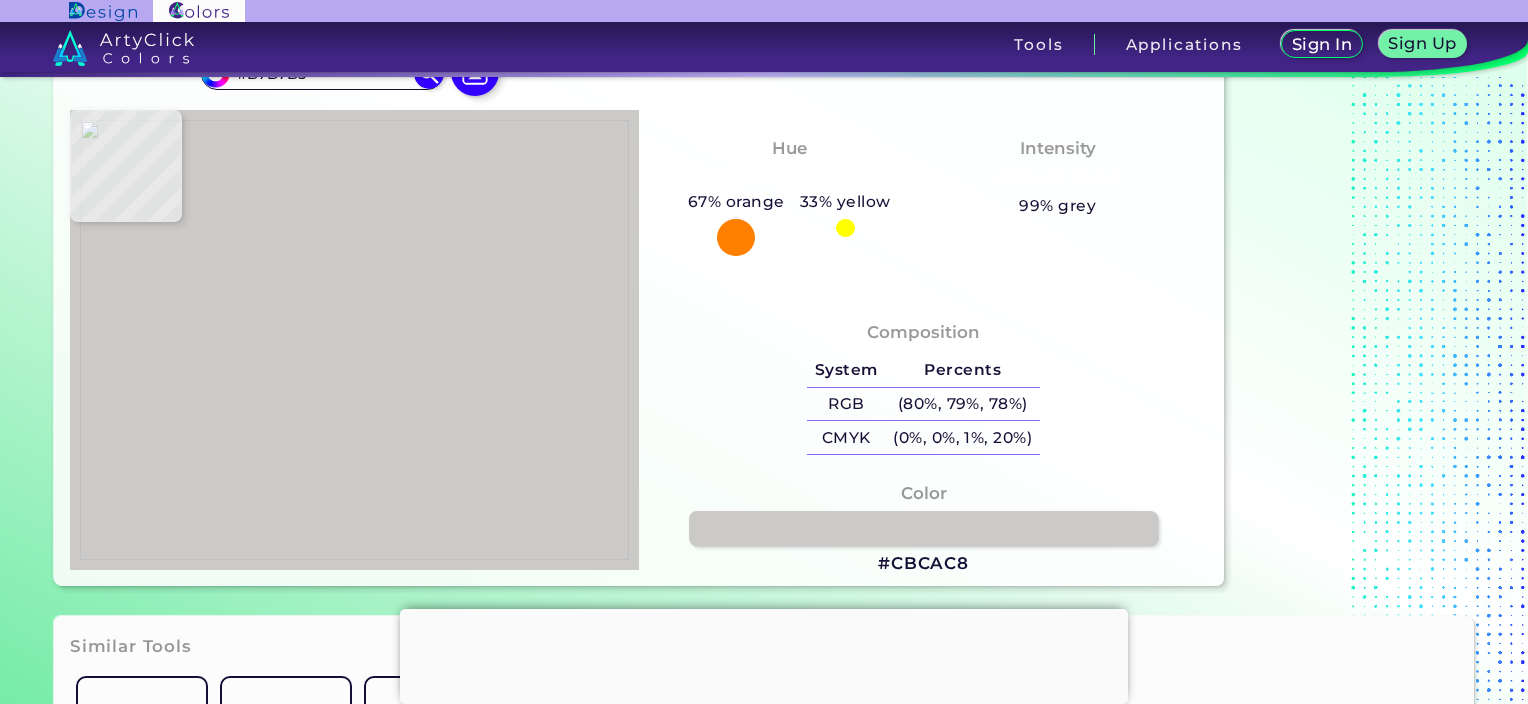 type on "#e3e3e0" 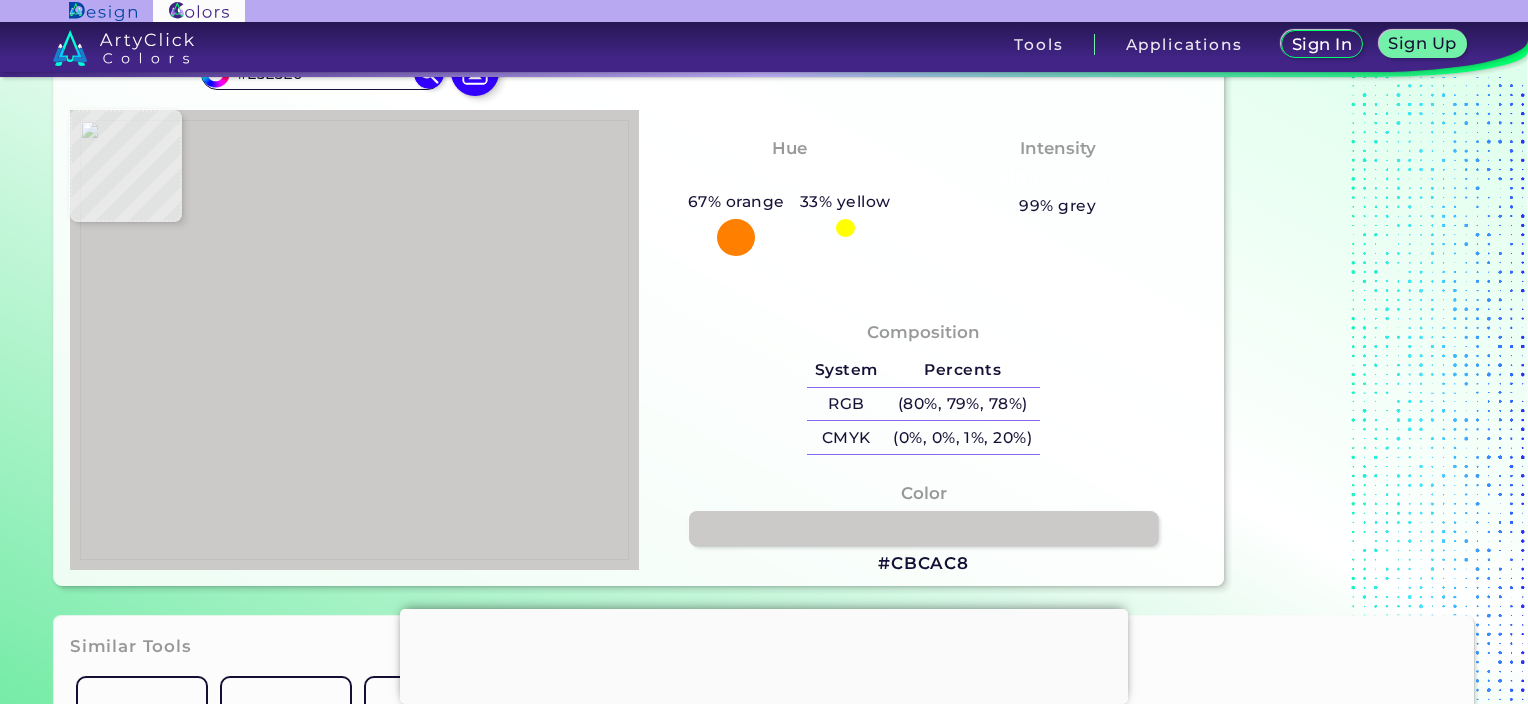 type on "#f8f9f4" 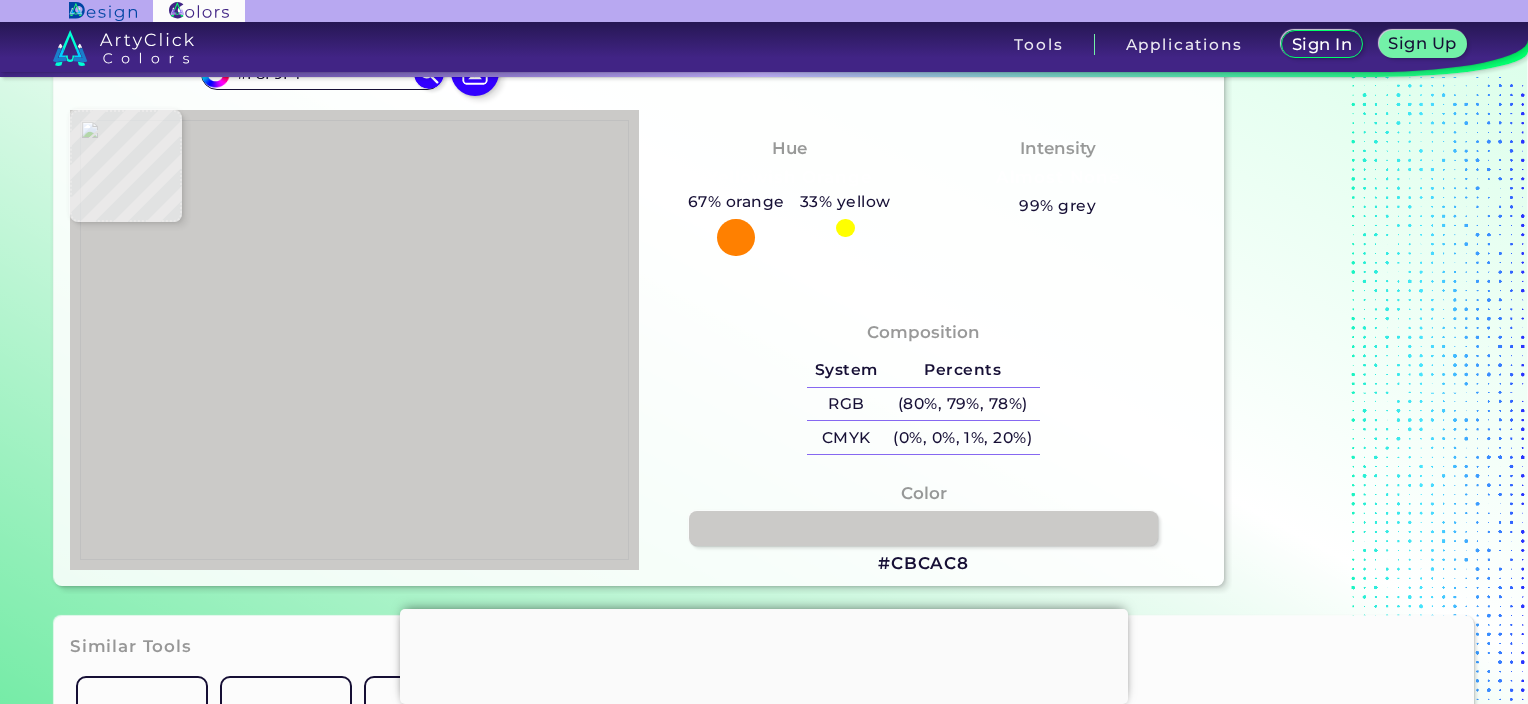type on "#f9faf5" 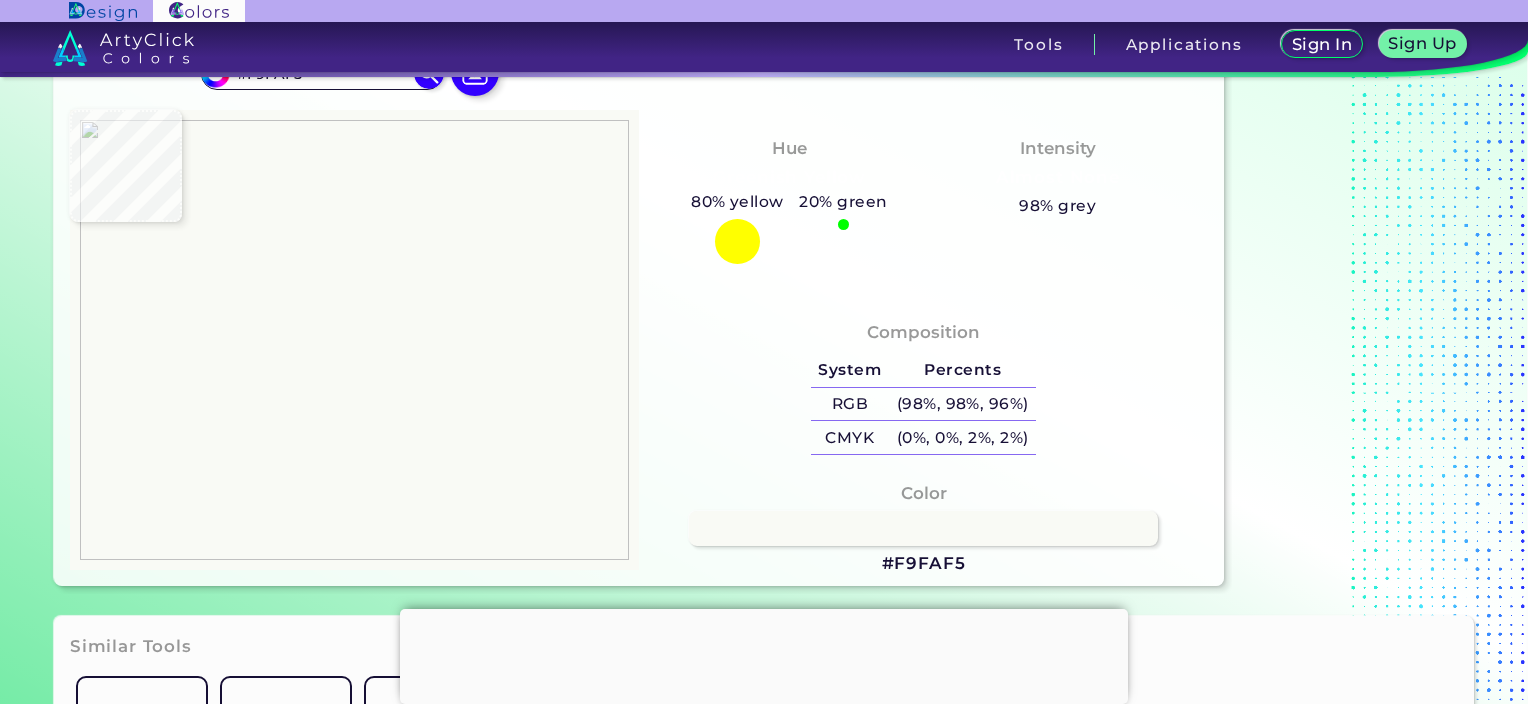 type on "#fbfdf4" 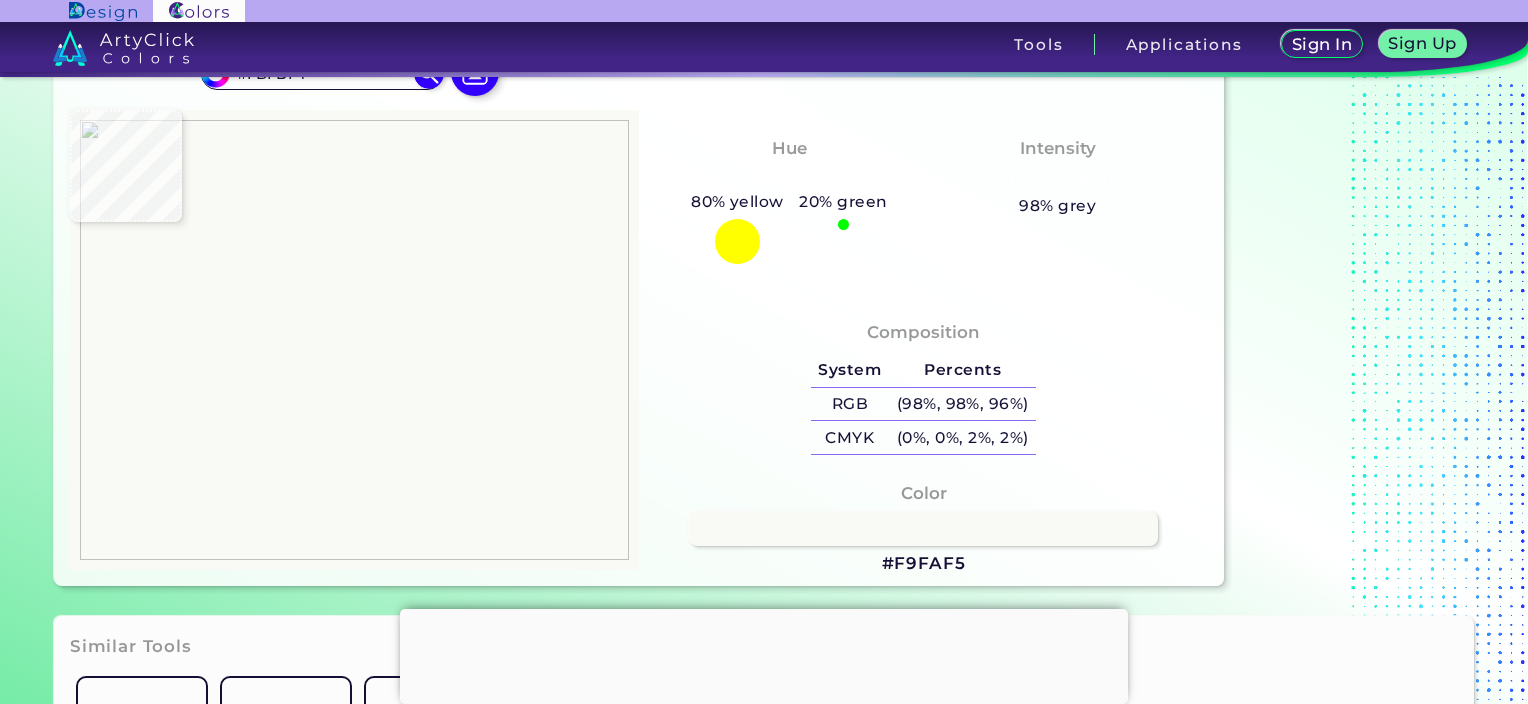 type on "#95998c" 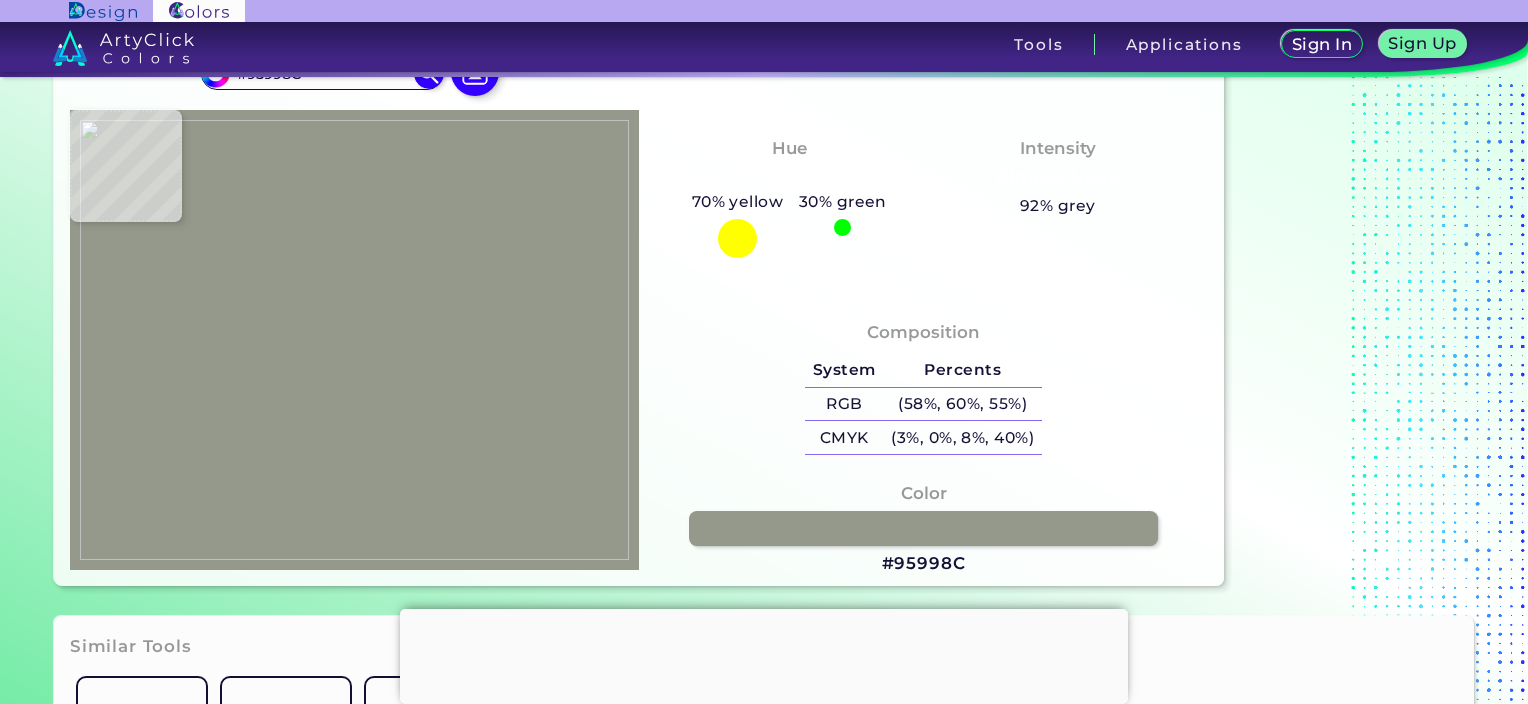 type on "#647153" 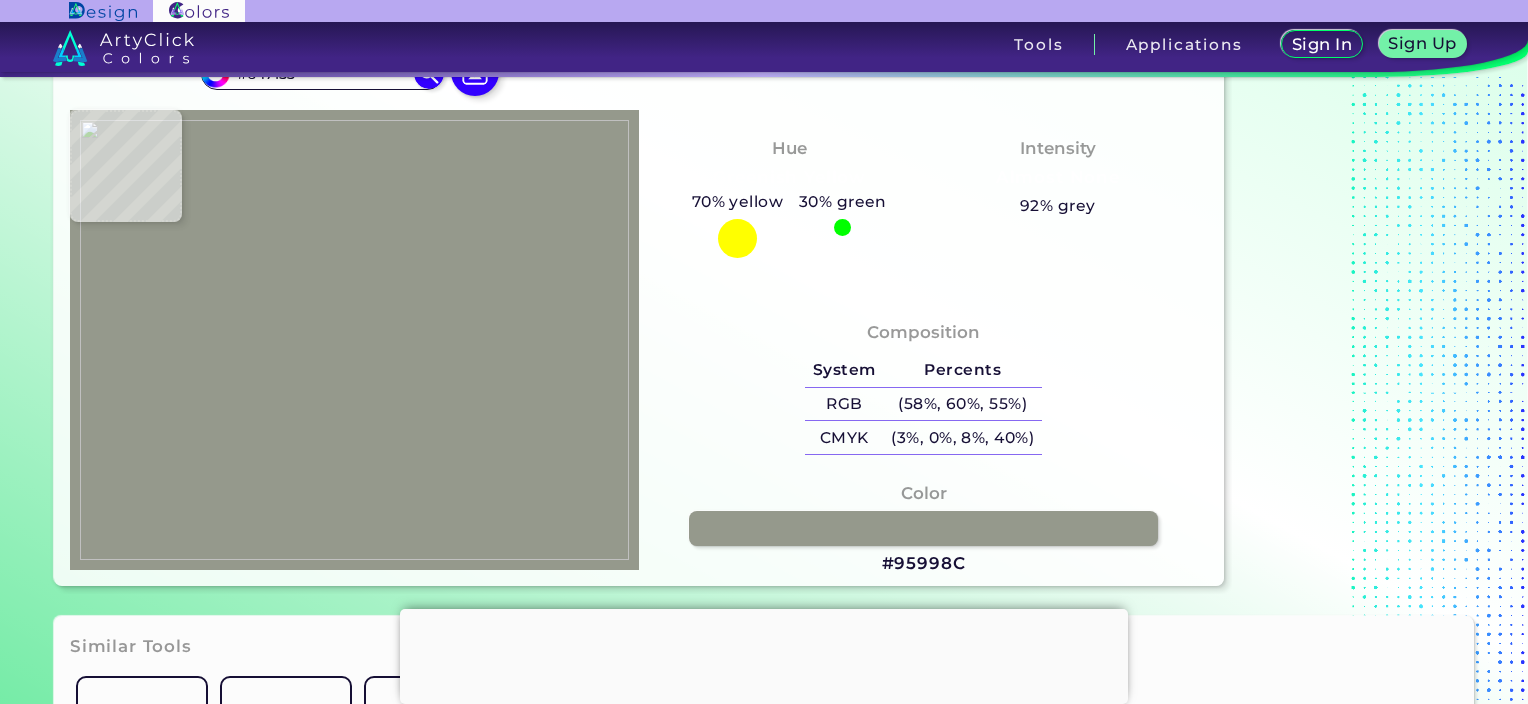 type on "#687e52" 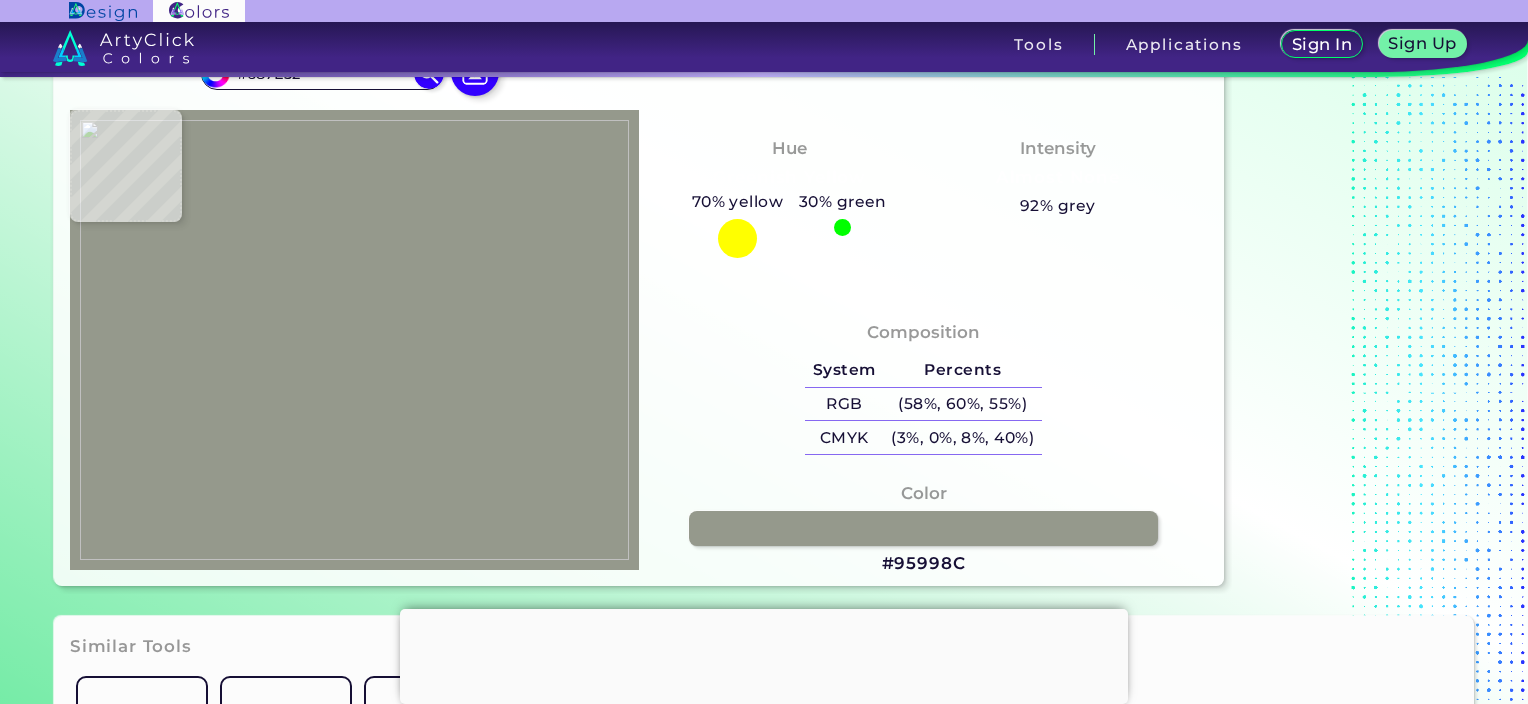 type on "#647951" 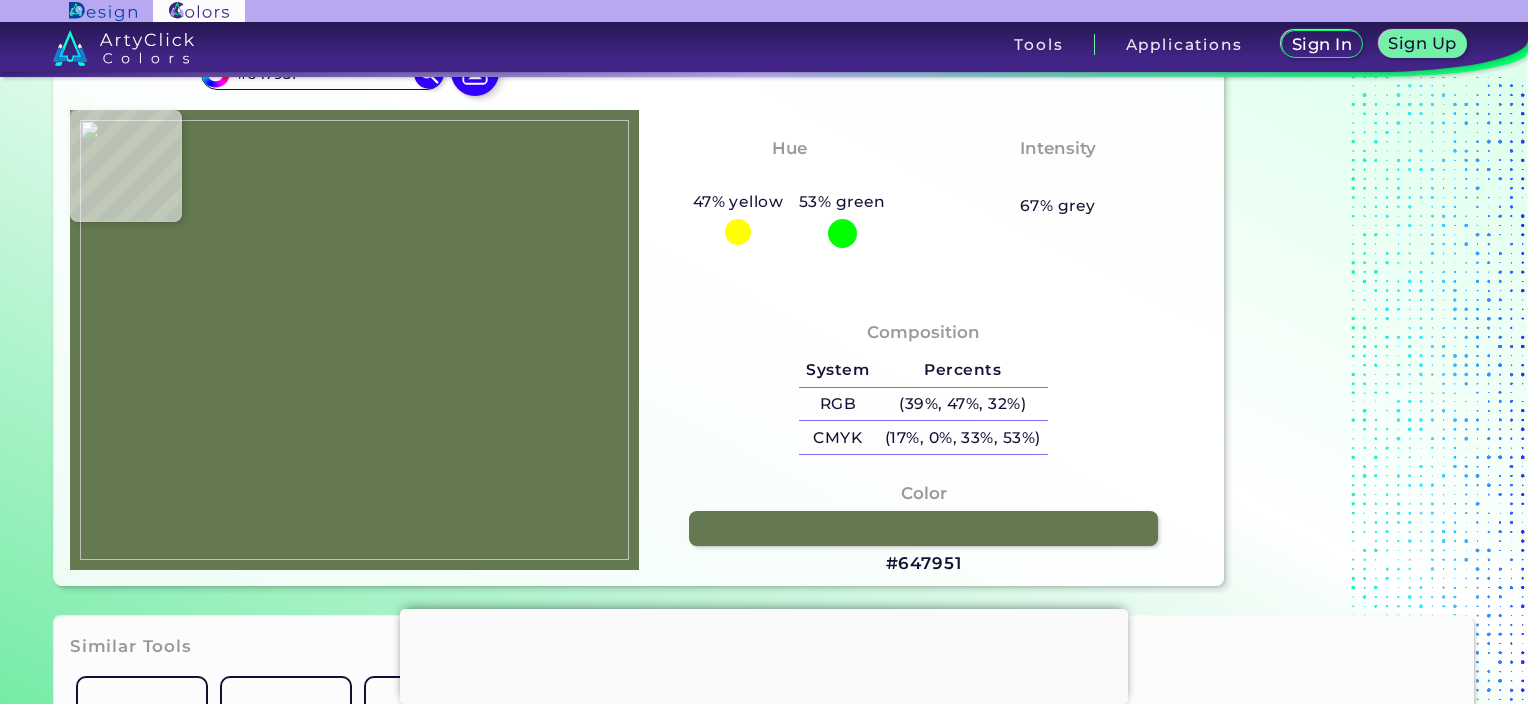 type on "#62774f" 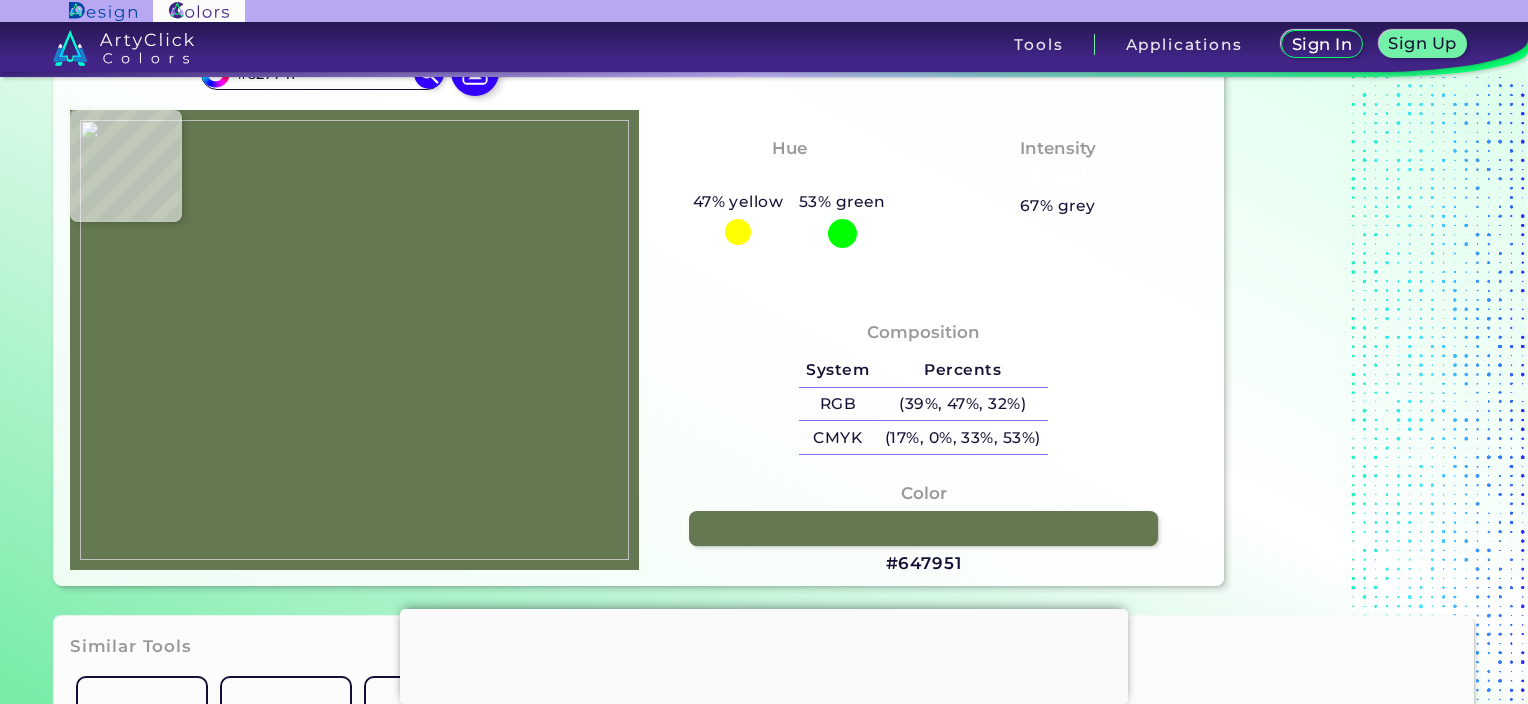 type on "#aeba96" 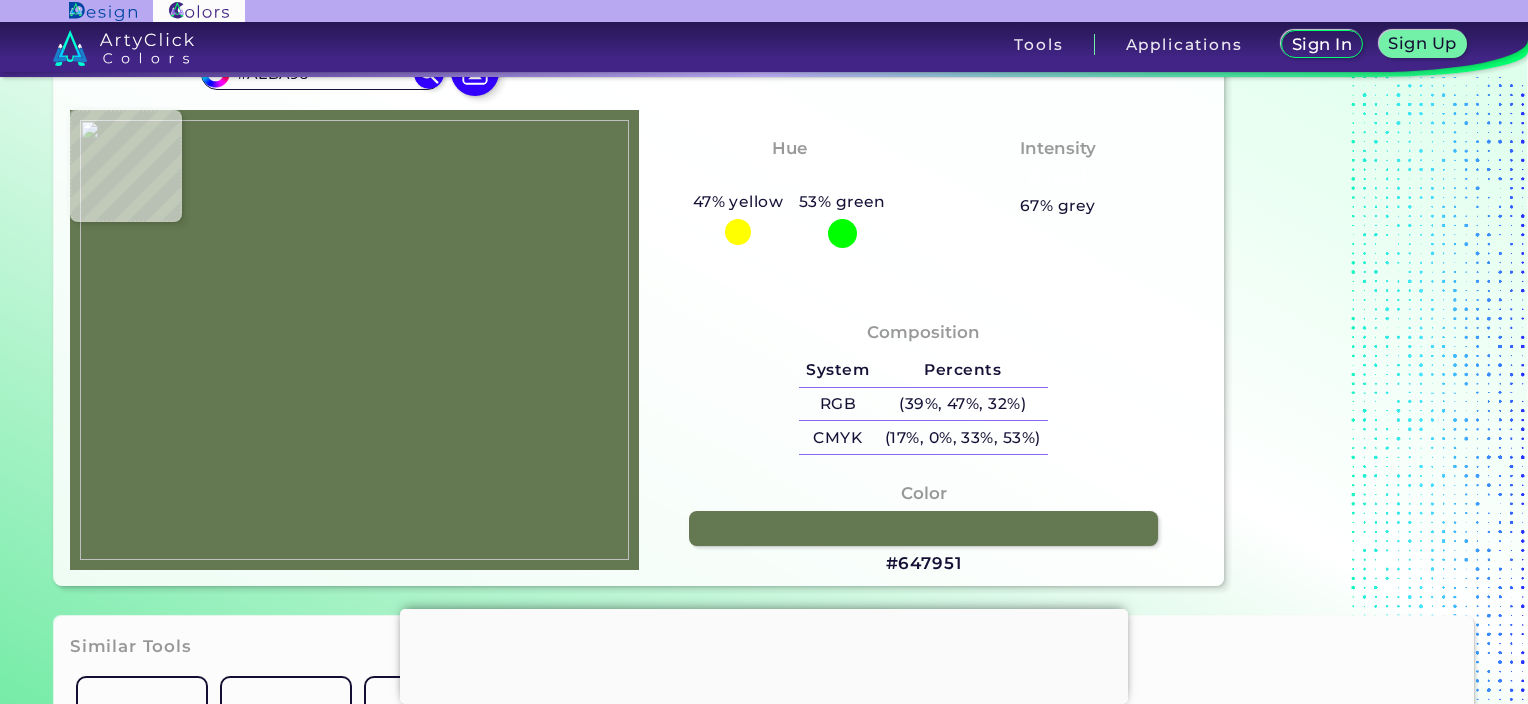 type 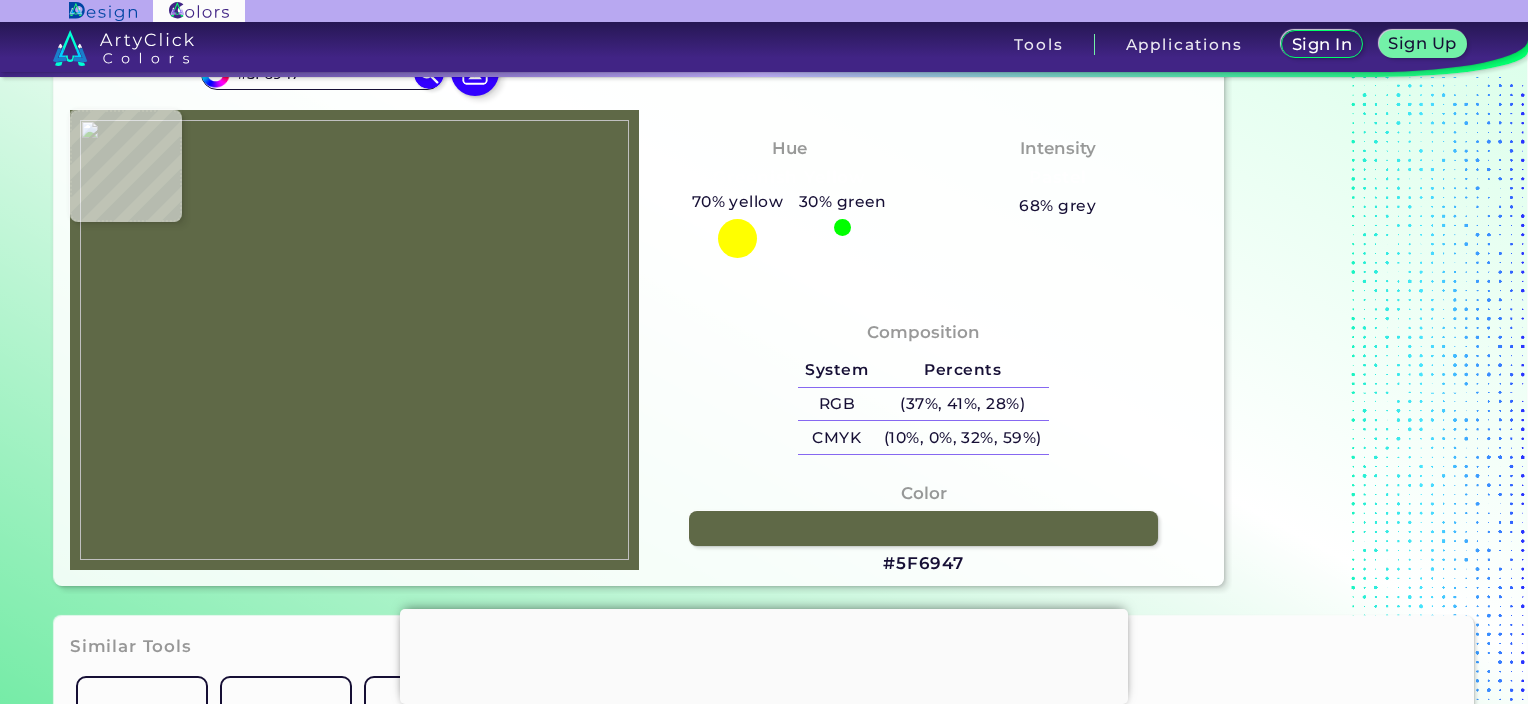 click at bounding box center (354, 340) 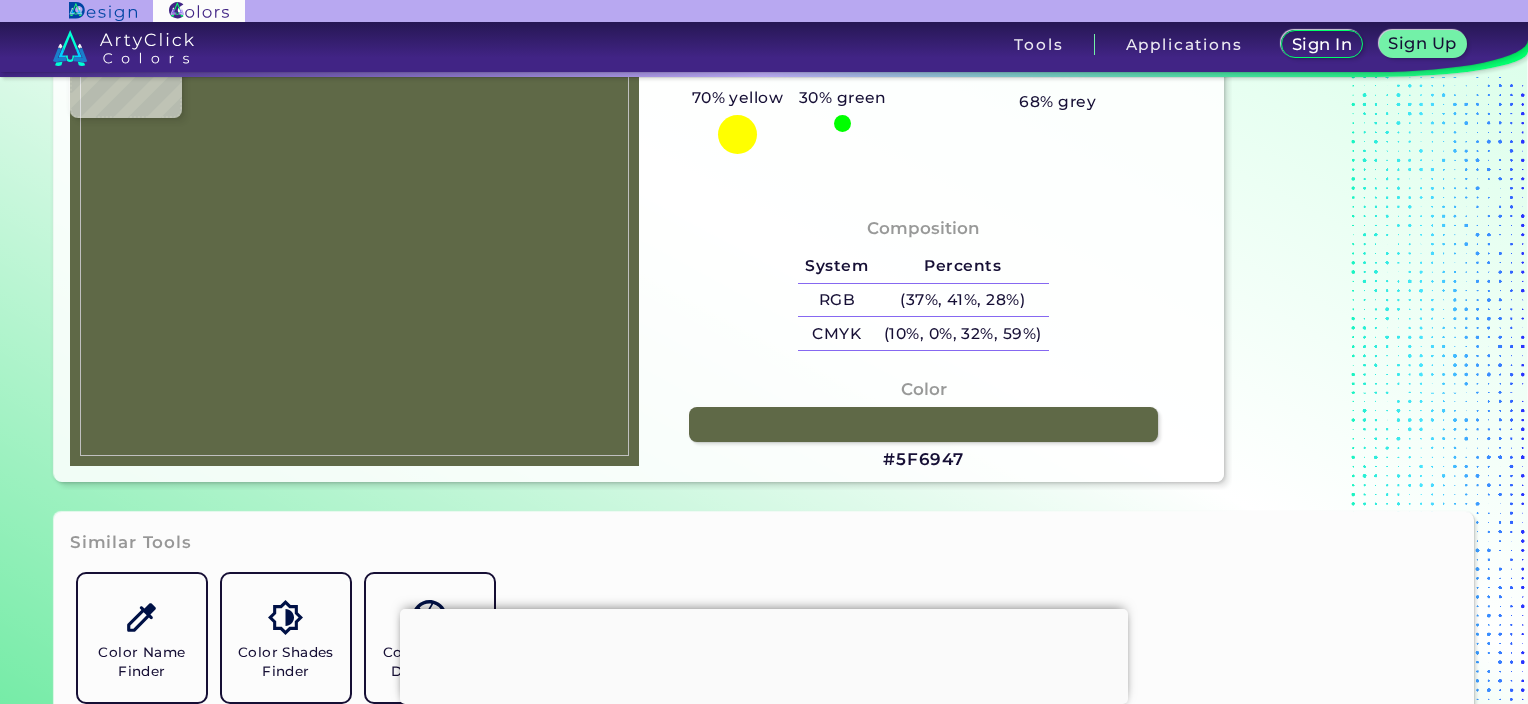 scroll, scrollTop: 200, scrollLeft: 0, axis: vertical 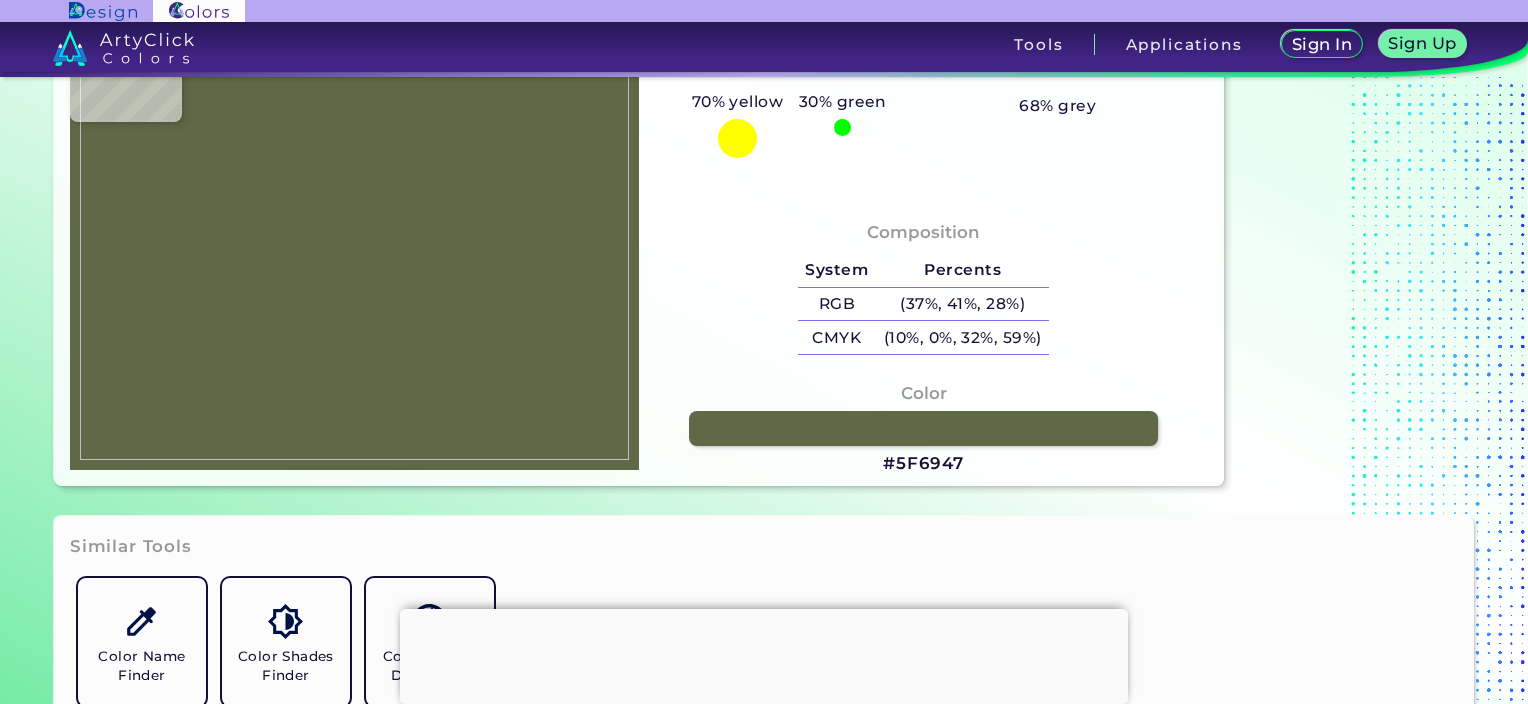 click at bounding box center (354, 240) 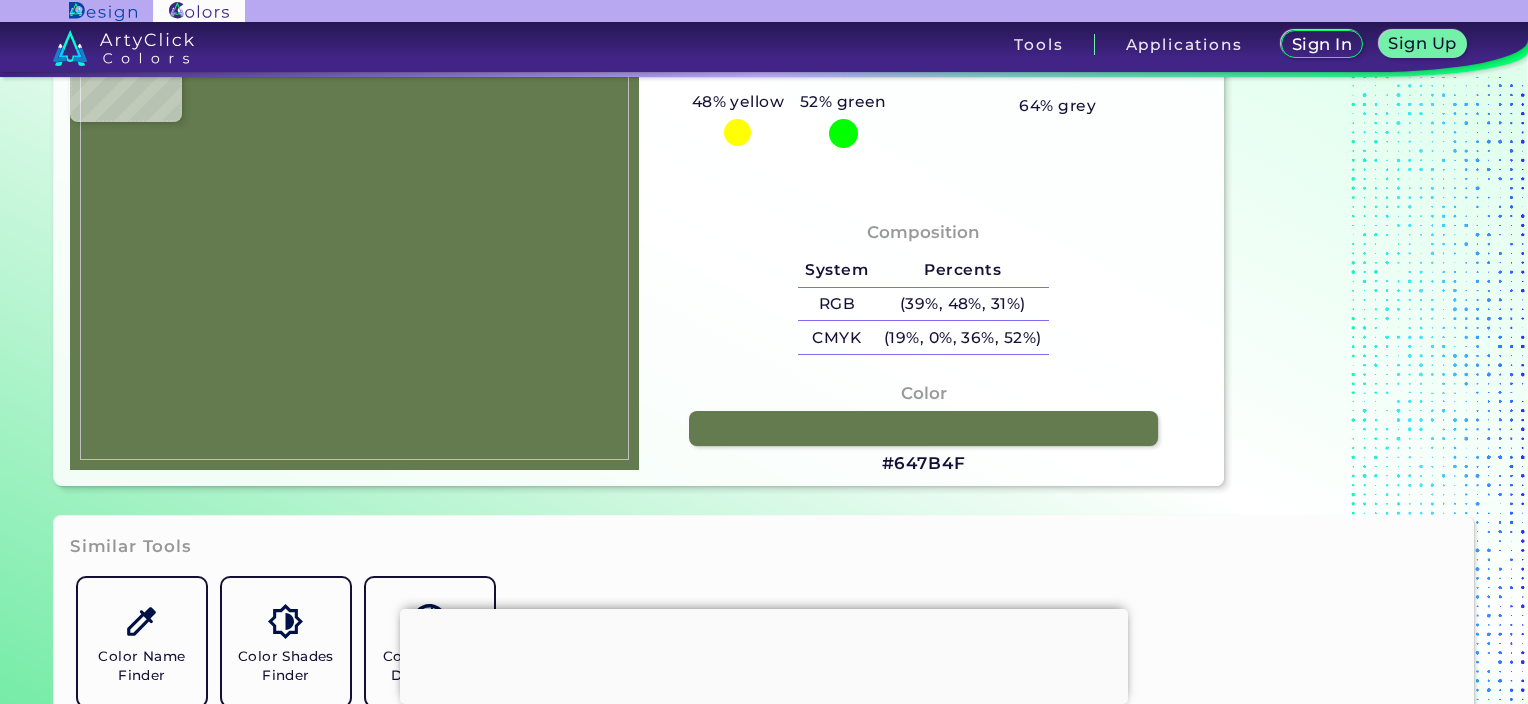 click at bounding box center [354, 240] 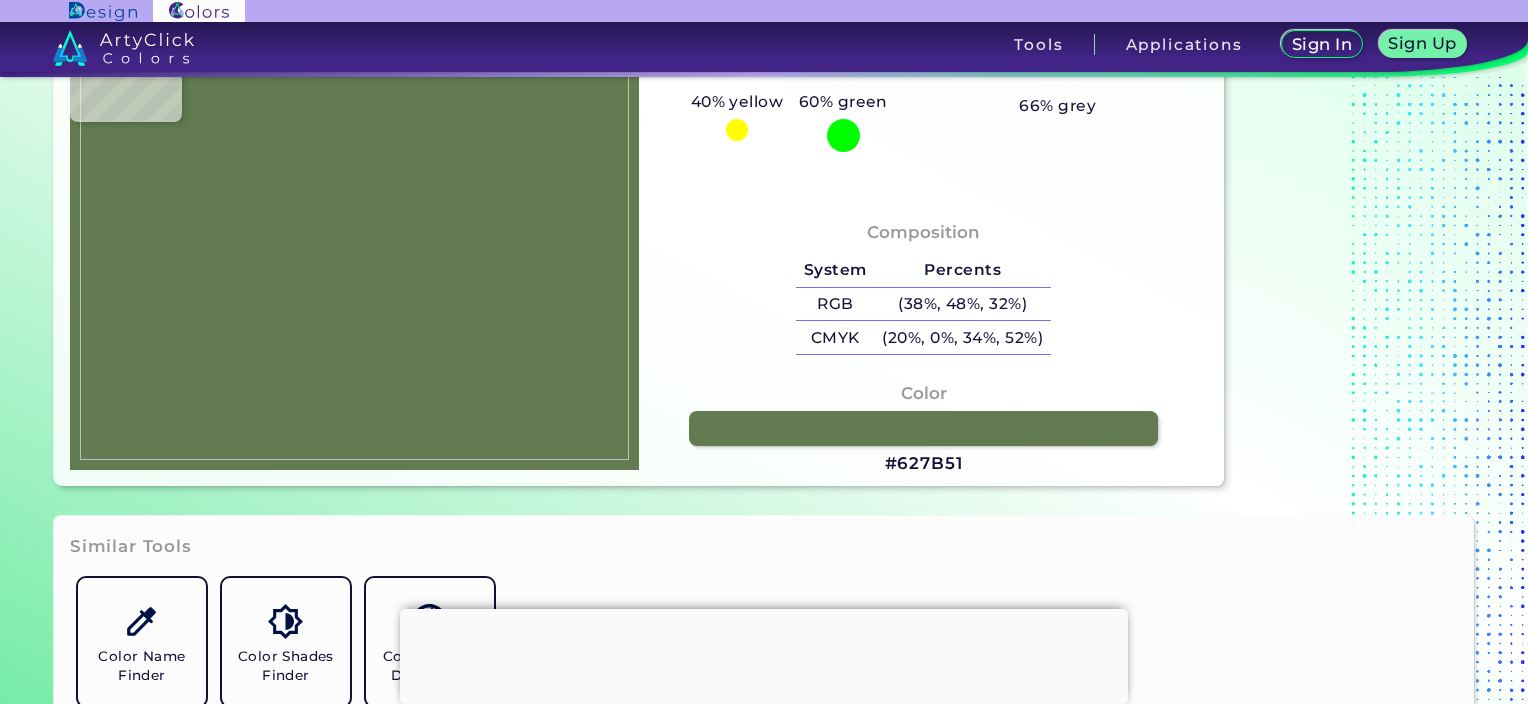 click at bounding box center (354, 240) 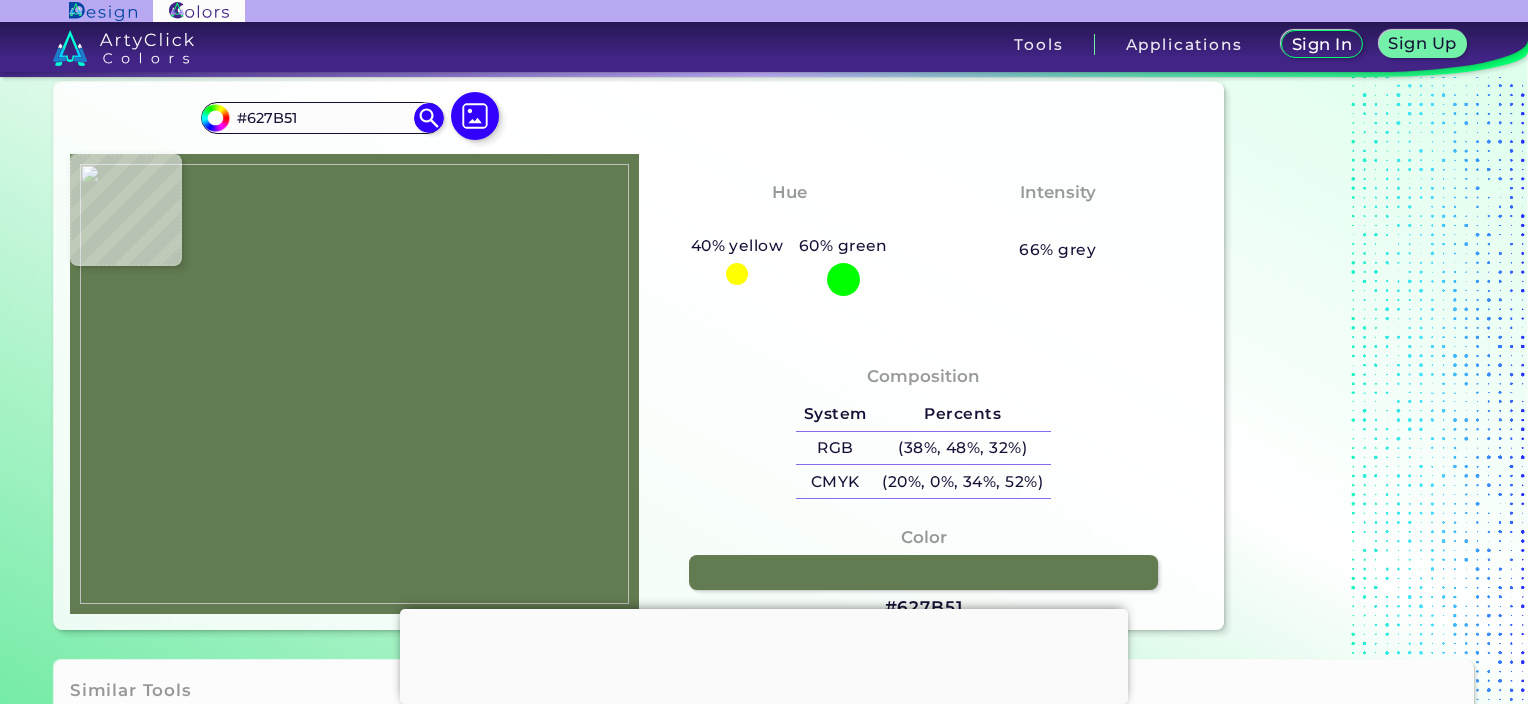 scroll, scrollTop: 100, scrollLeft: 0, axis: vertical 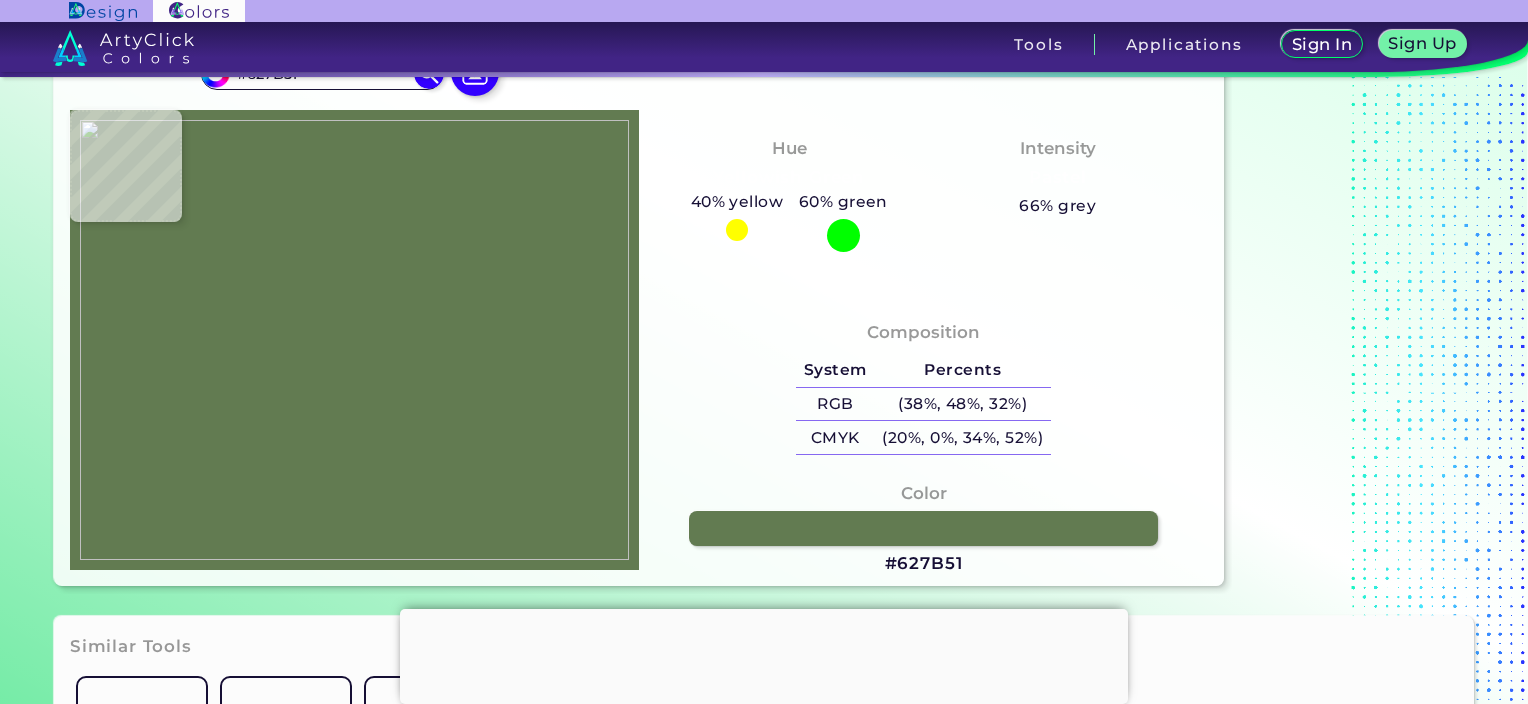 click at bounding box center [354, 340] 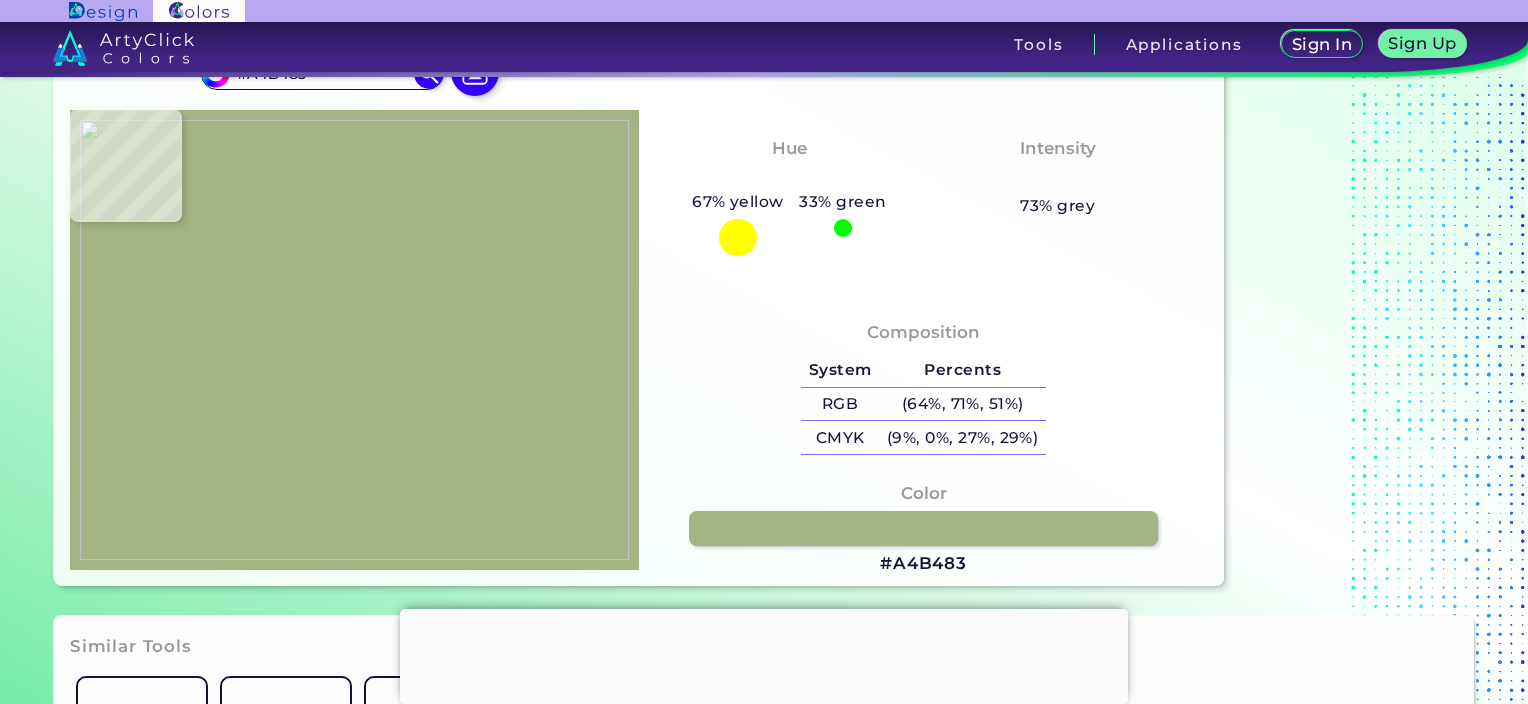 click at bounding box center [354, 340] 